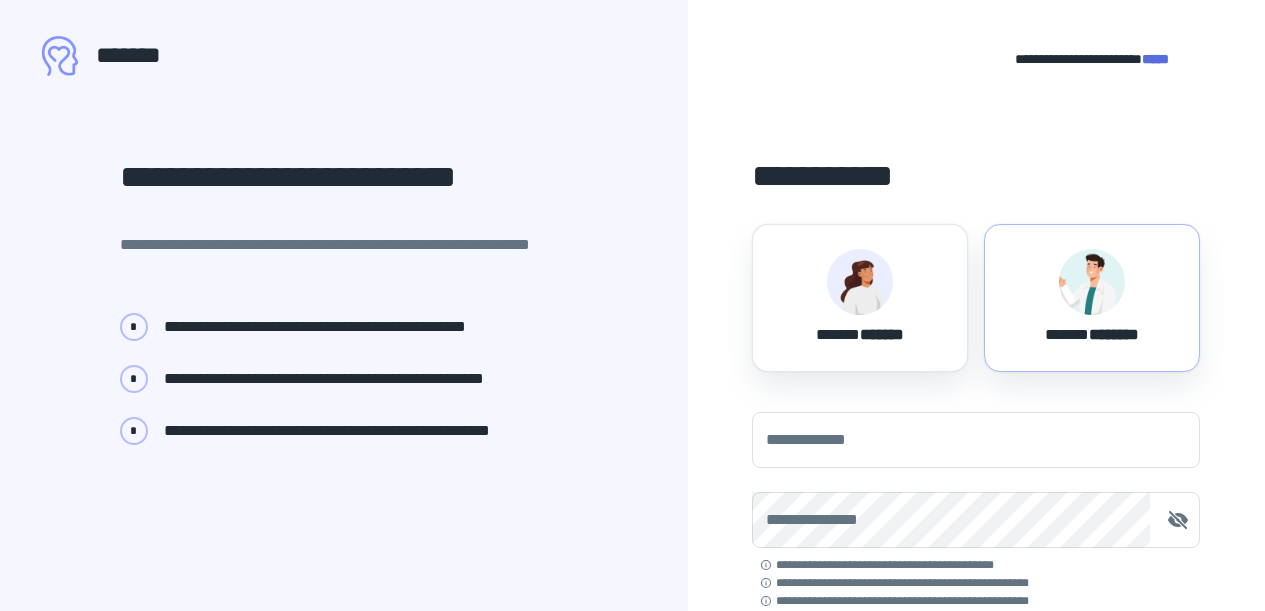 scroll, scrollTop: 0, scrollLeft: 0, axis: both 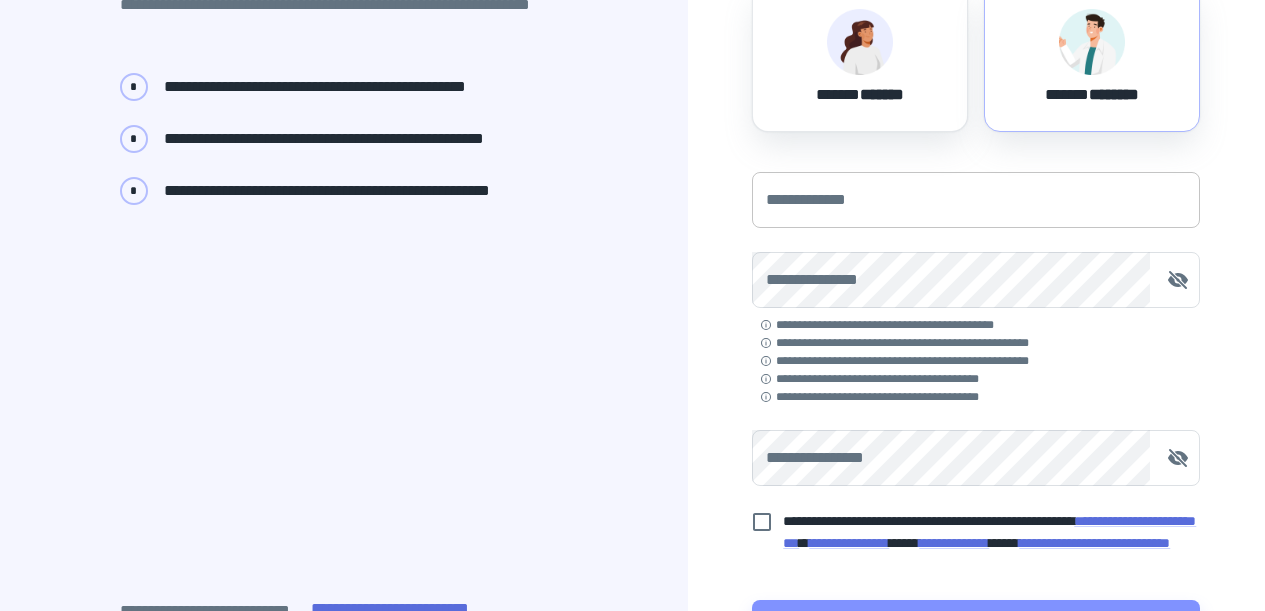 click on "**********" at bounding box center (976, 200) 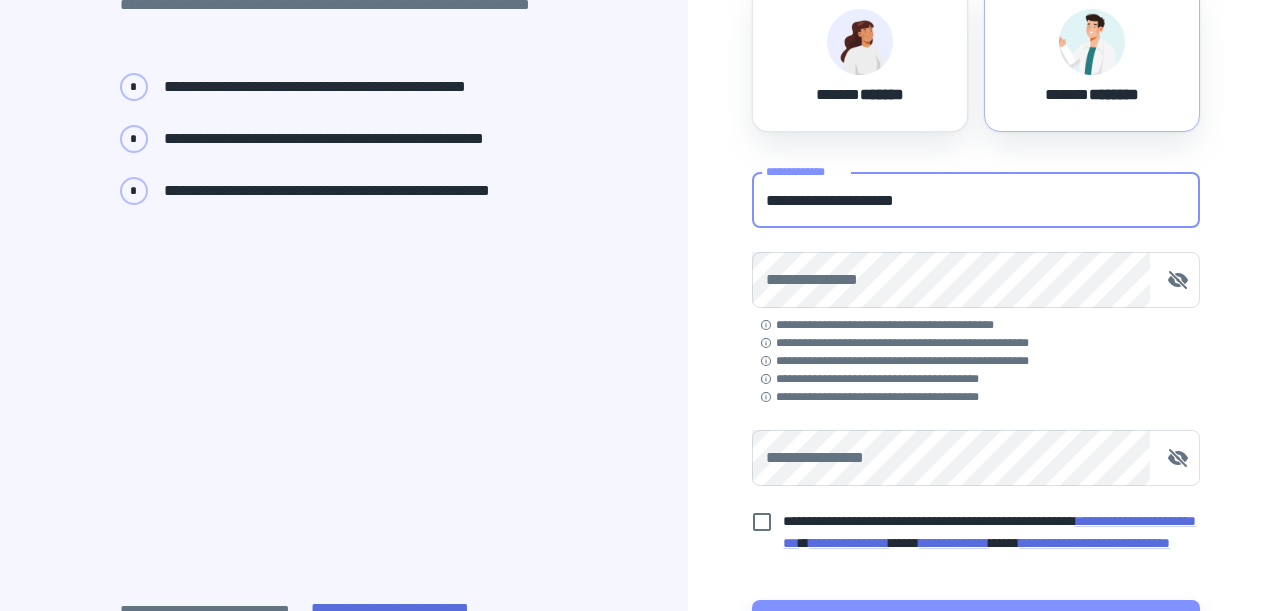type on "**********" 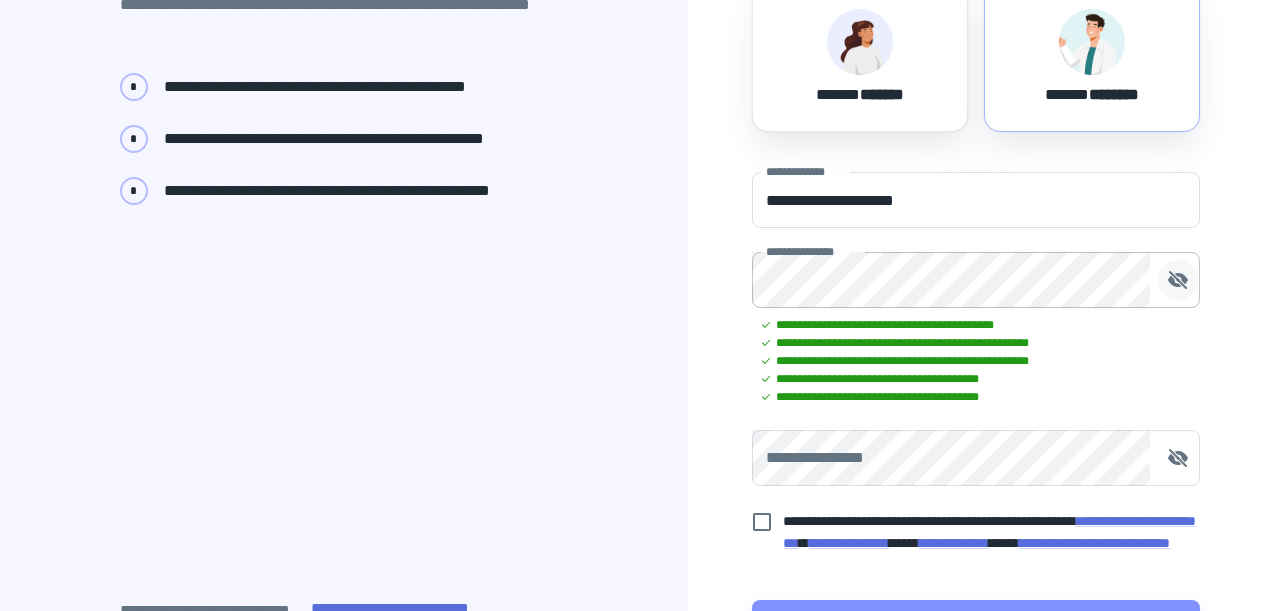 click 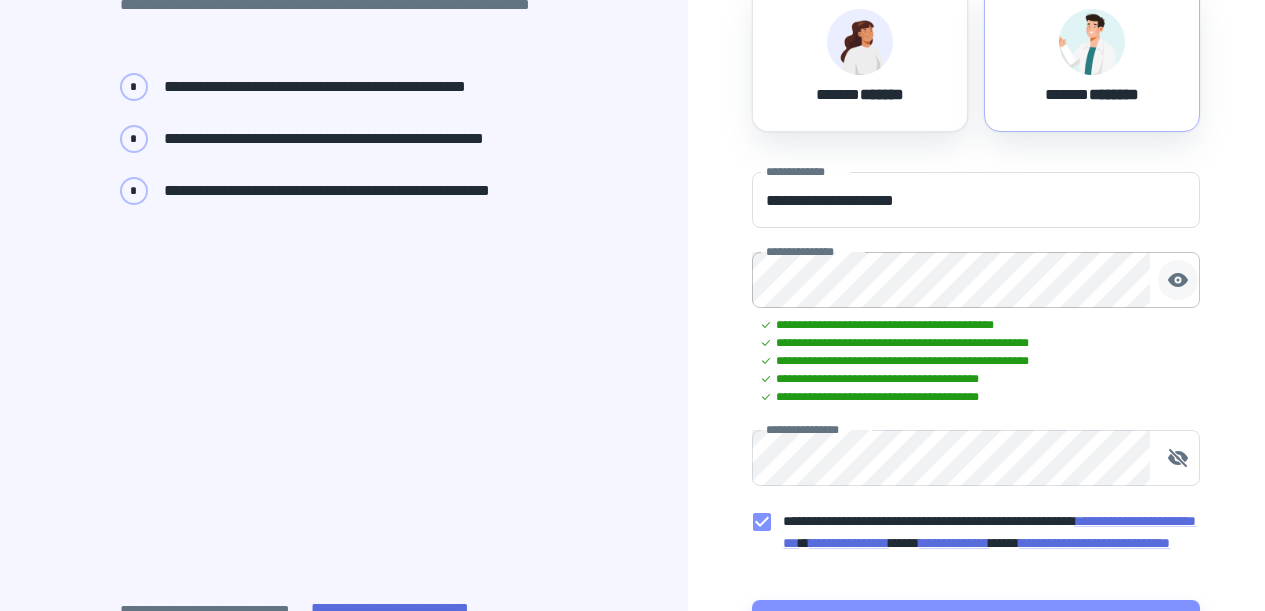 click on "**********" at bounding box center [976, 268] 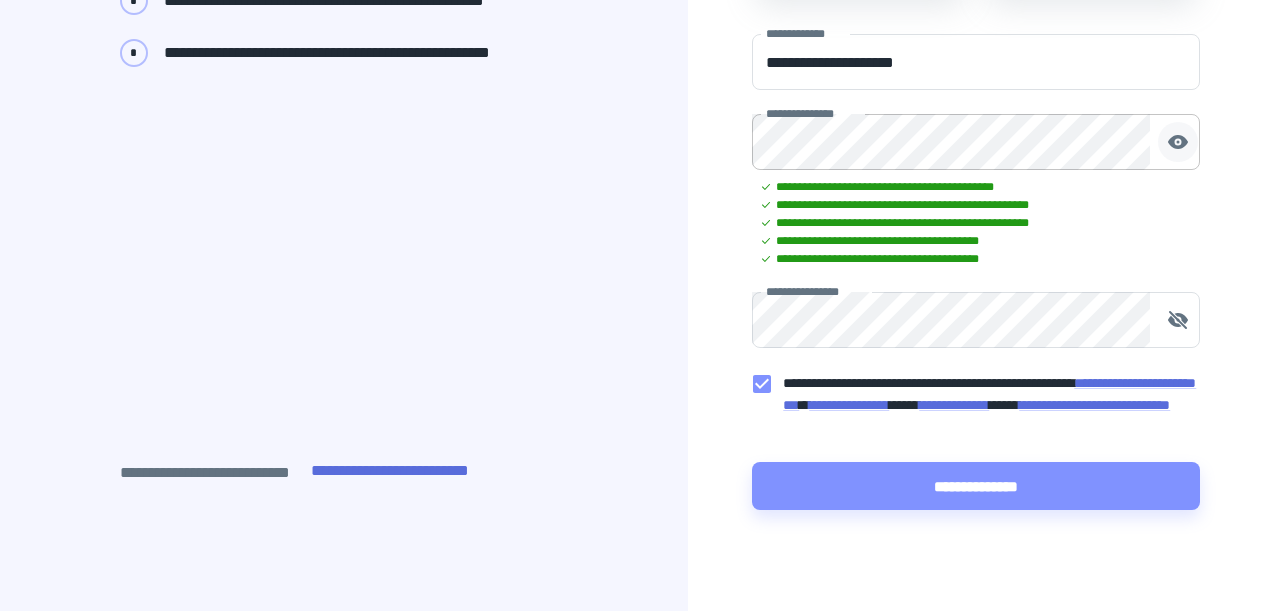 scroll, scrollTop: 400, scrollLeft: 0, axis: vertical 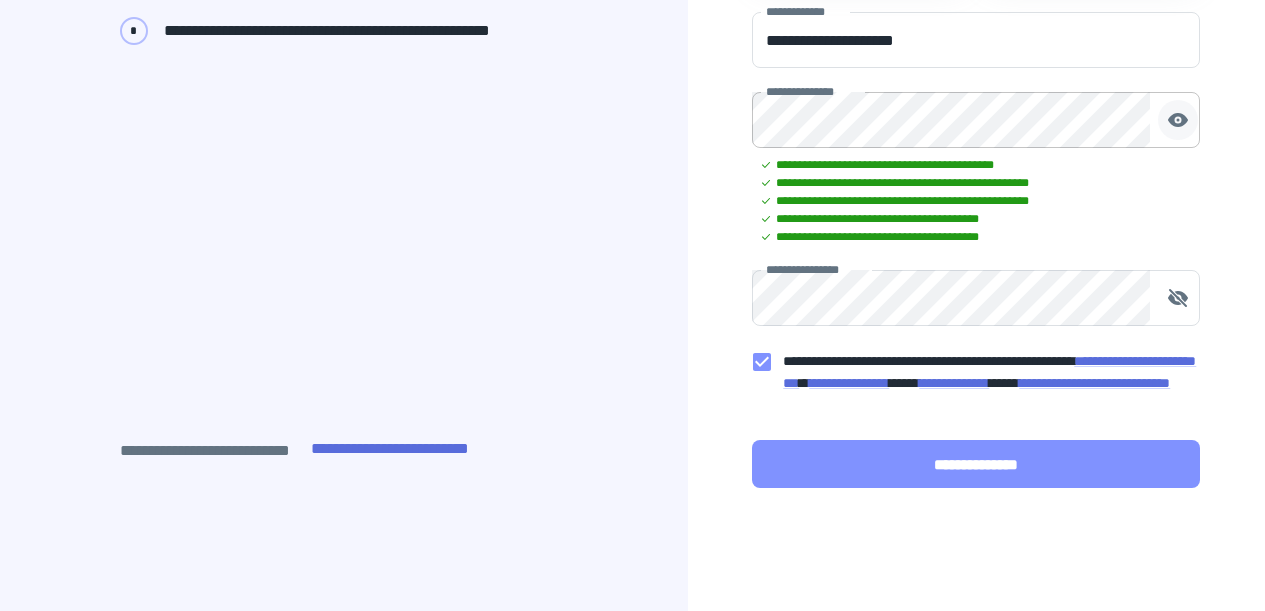 click on "**********" at bounding box center (976, 464) 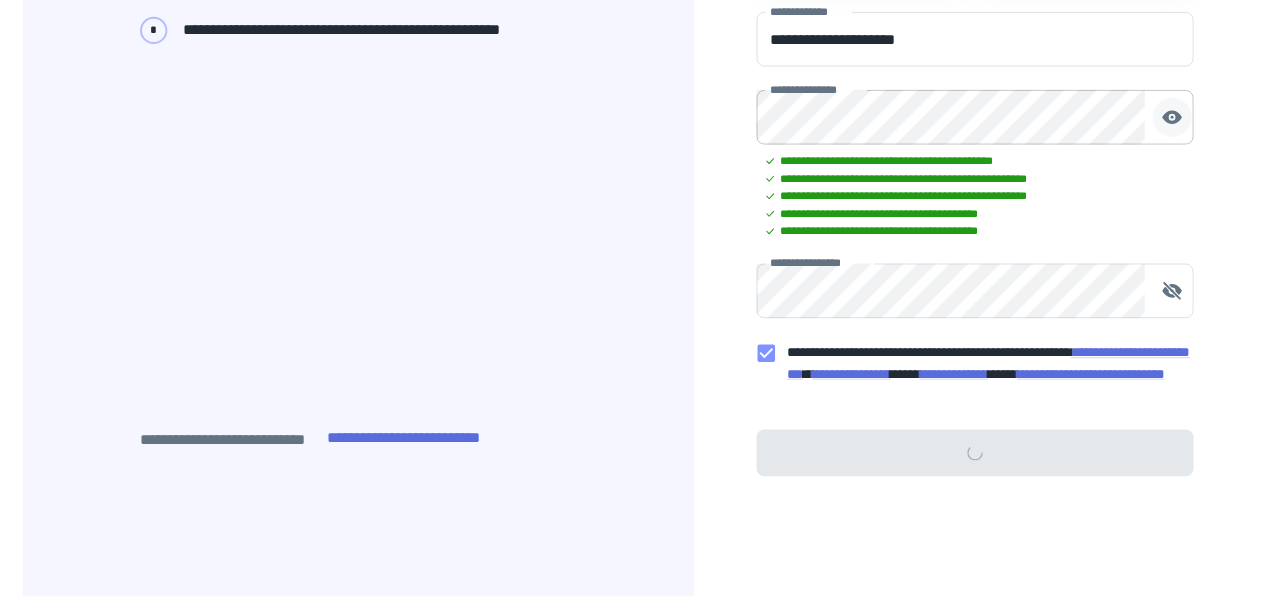 scroll, scrollTop: 0, scrollLeft: 0, axis: both 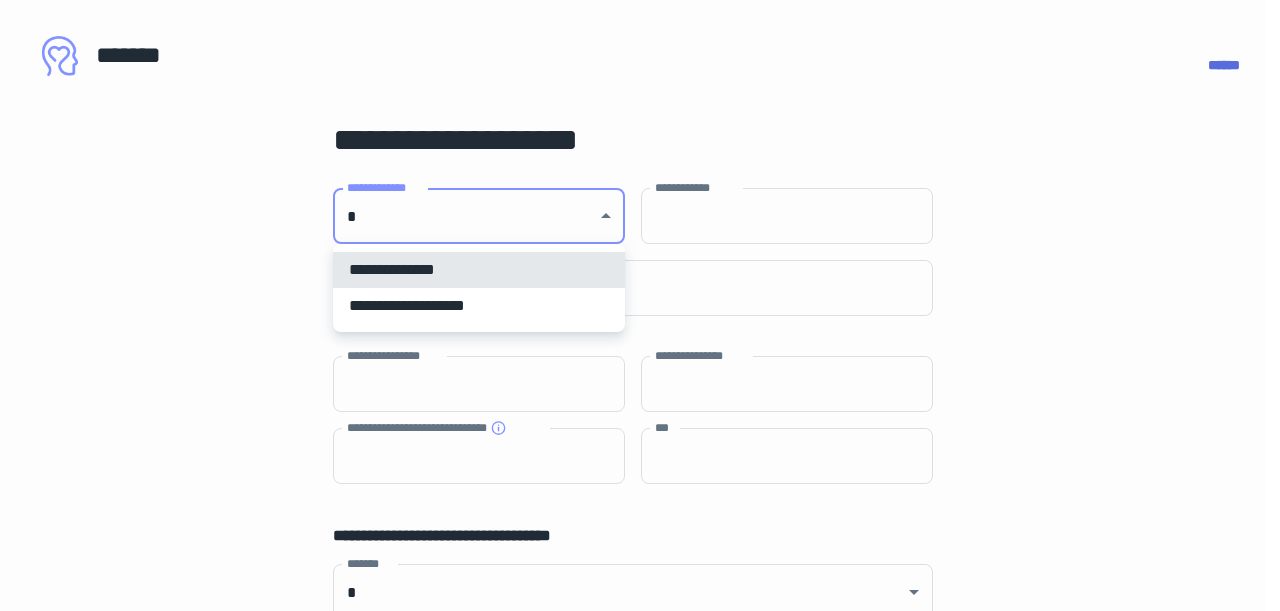 click on "**********" at bounding box center [640, 305] 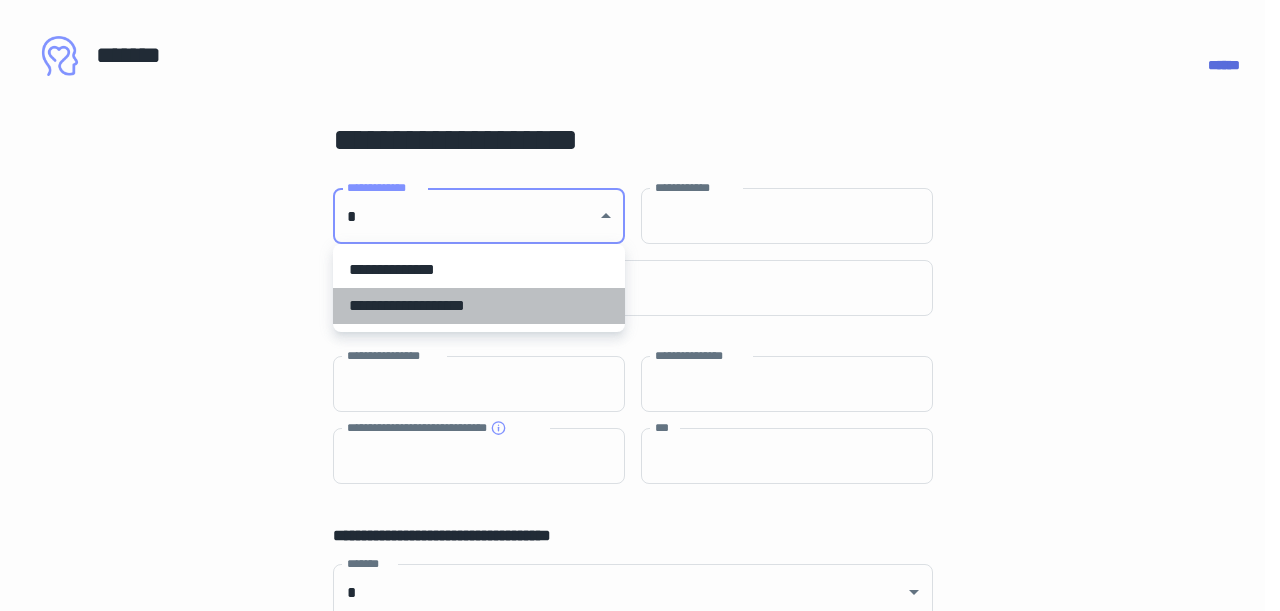 click on "**********" at bounding box center (479, 306) 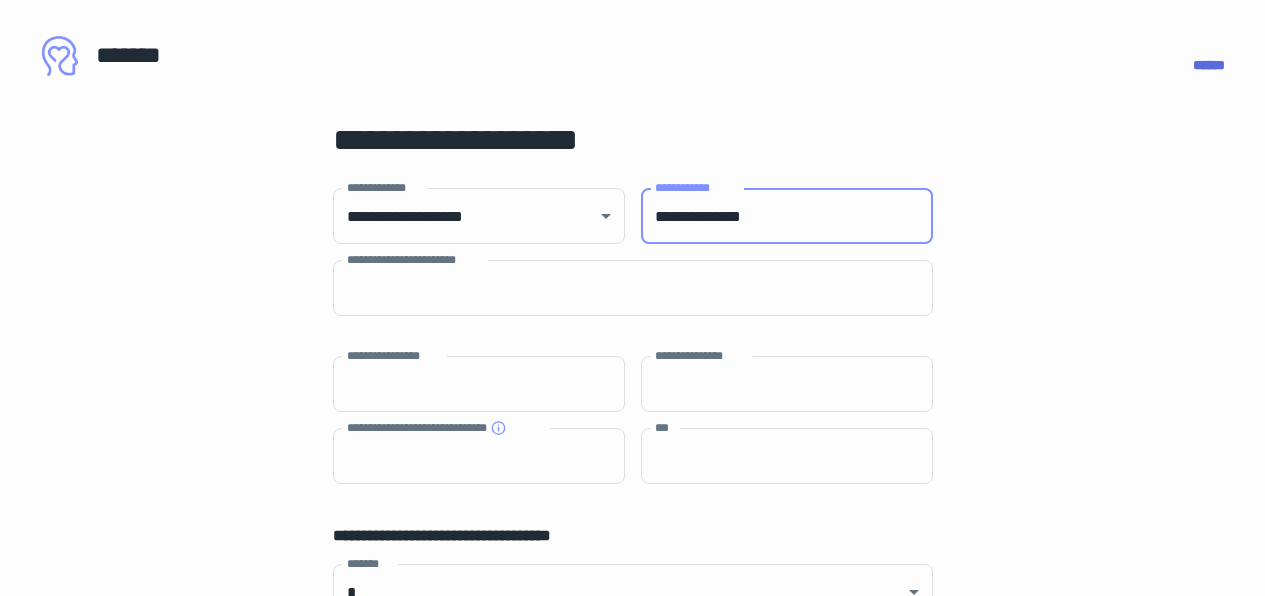 click on "**********" at bounding box center (787, 216) 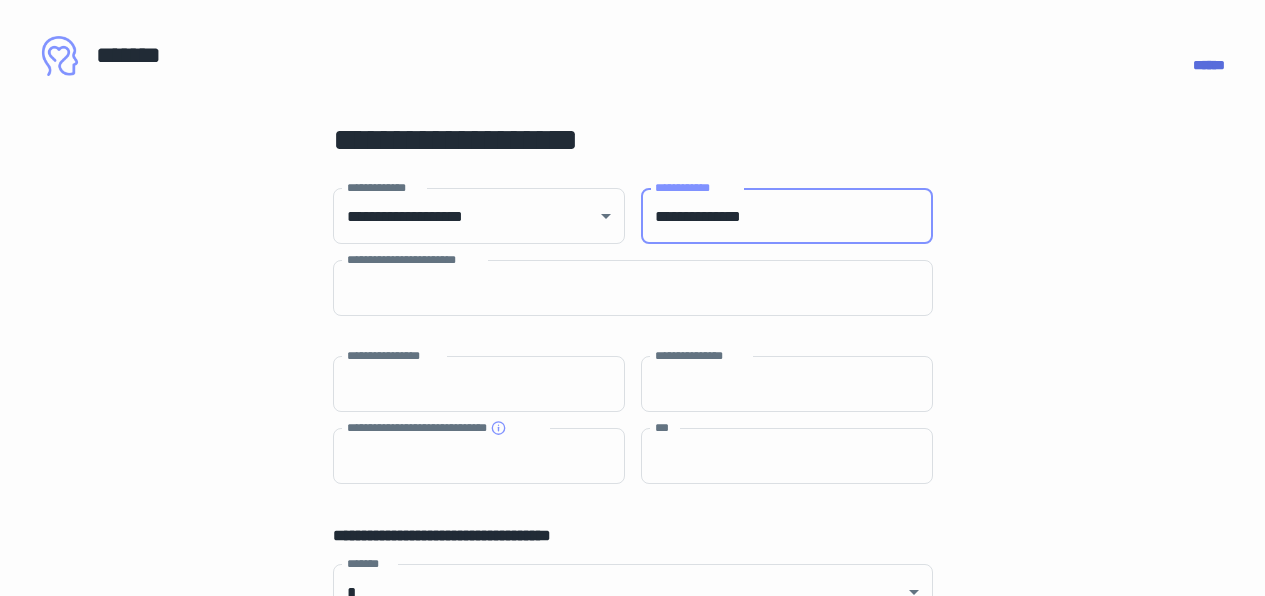 type on "**********" 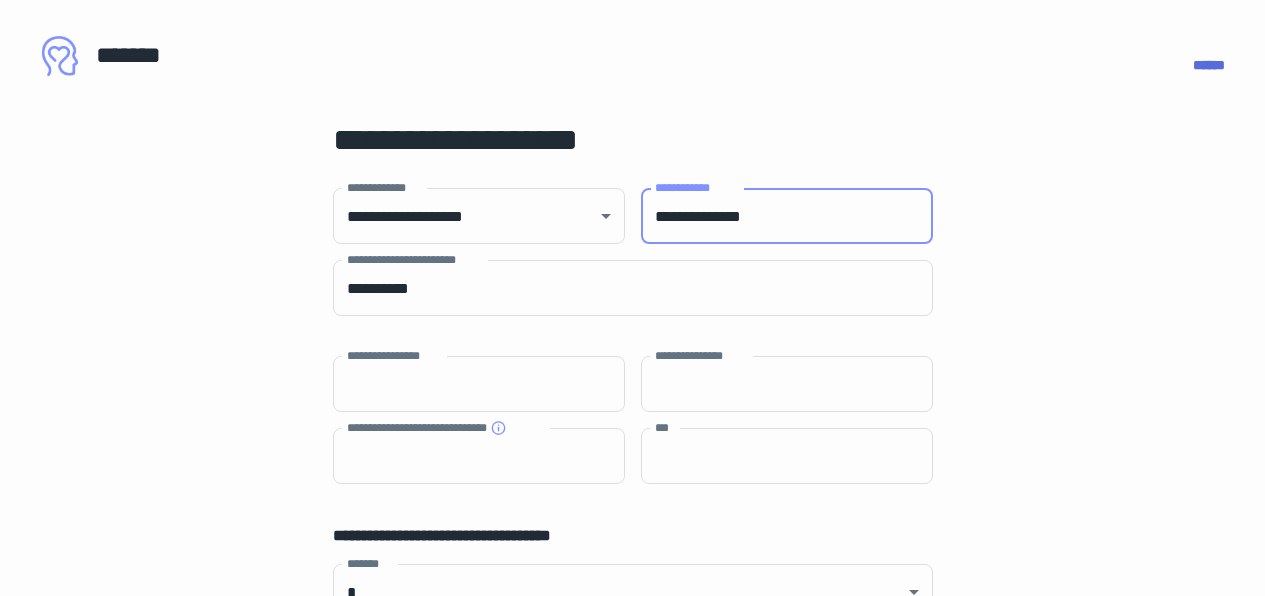 type on "****" 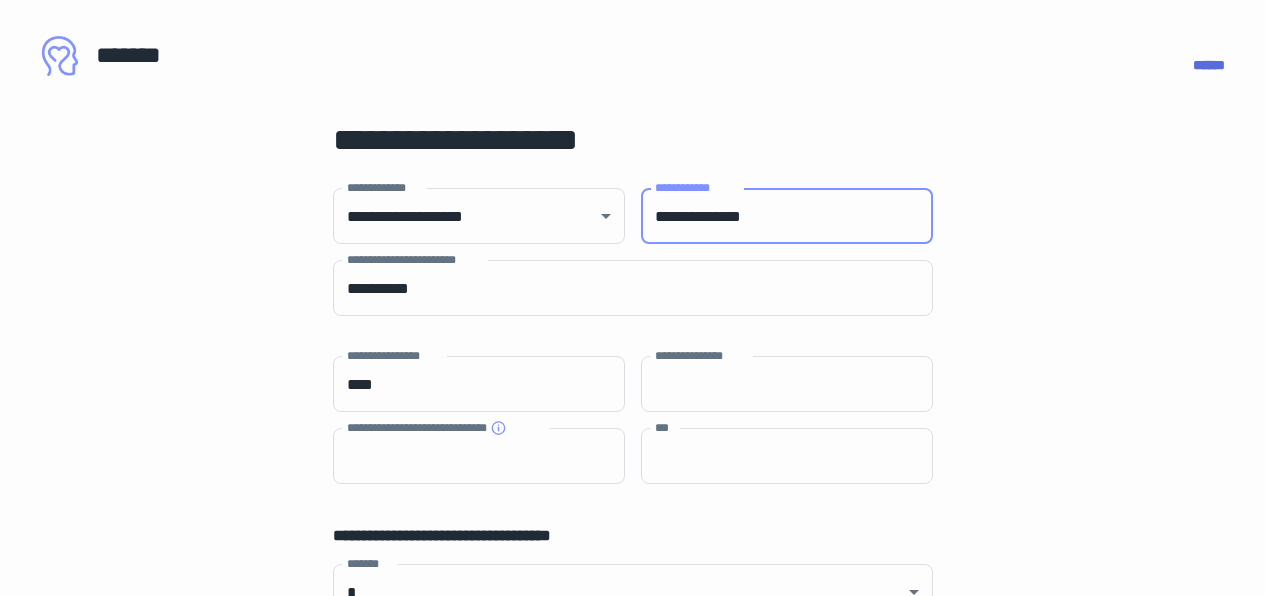 type on "*****" 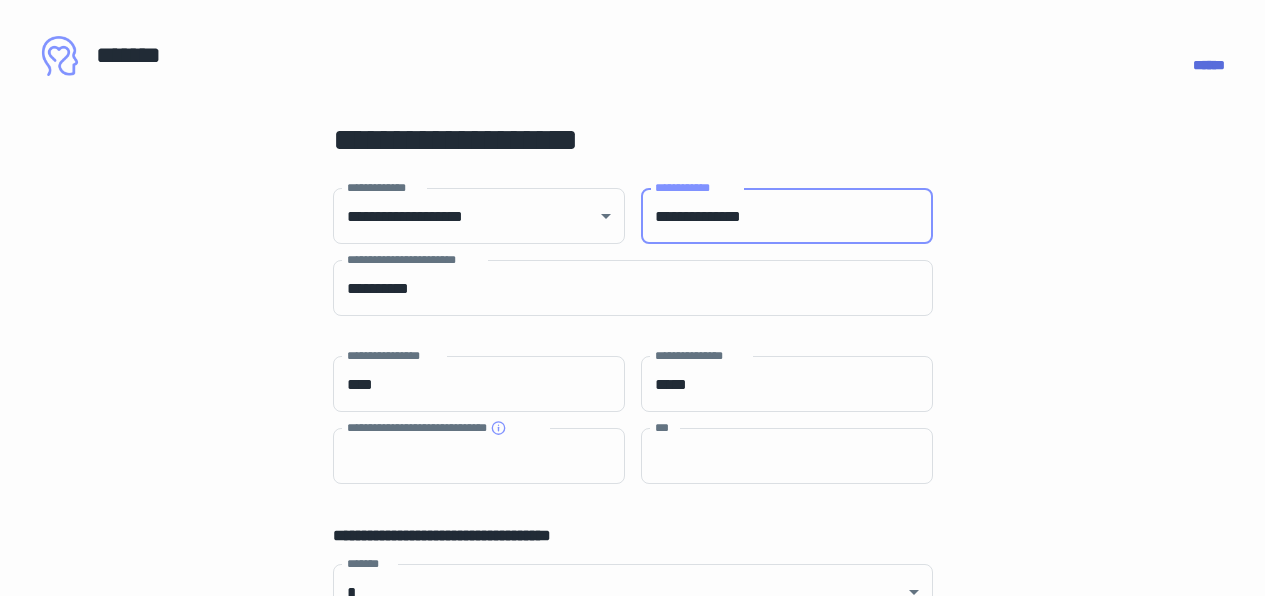 type on "****" 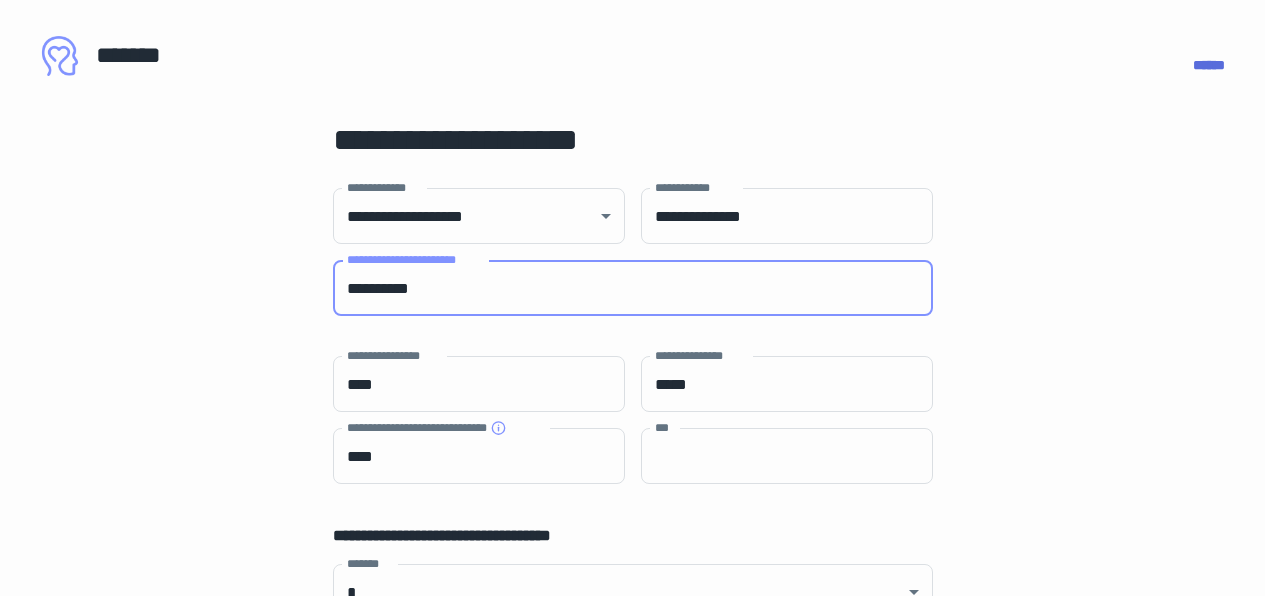 drag, startPoint x: 380, startPoint y: 287, endPoint x: 327, endPoint y: 286, distance: 53.009434 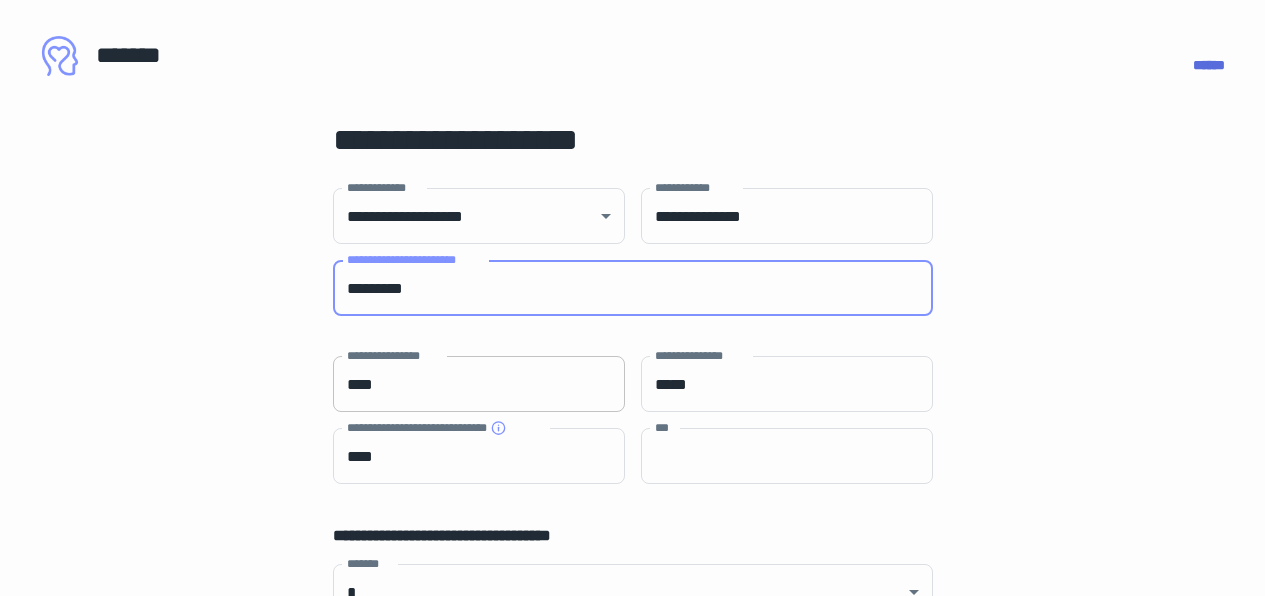 type on "*********" 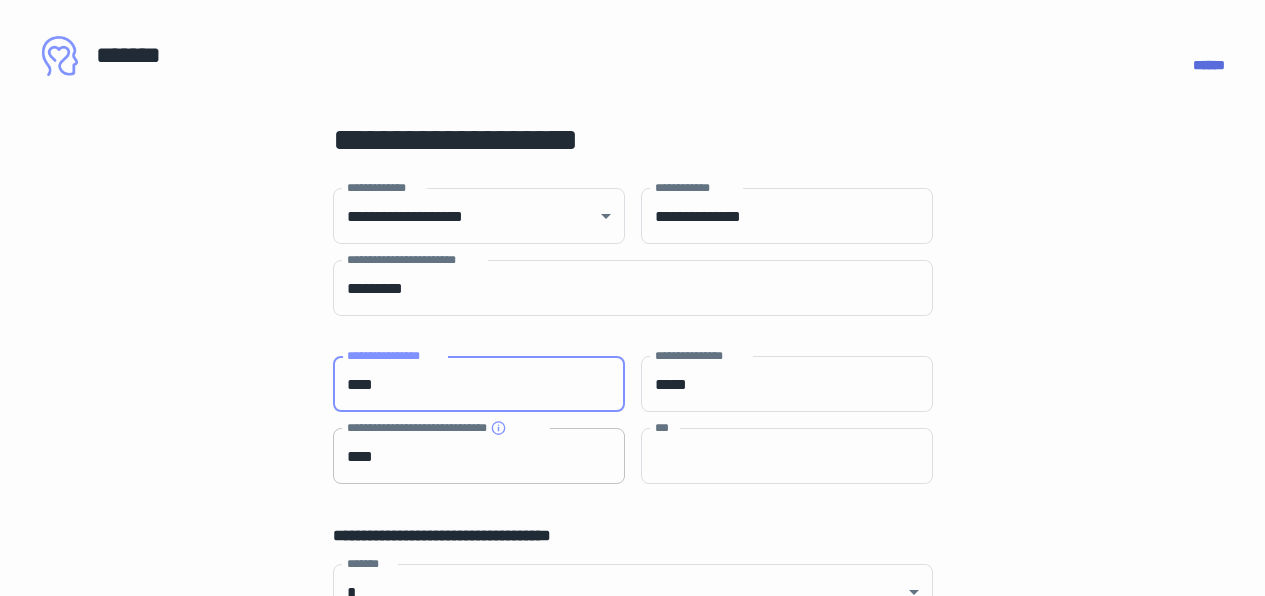 type on "****" 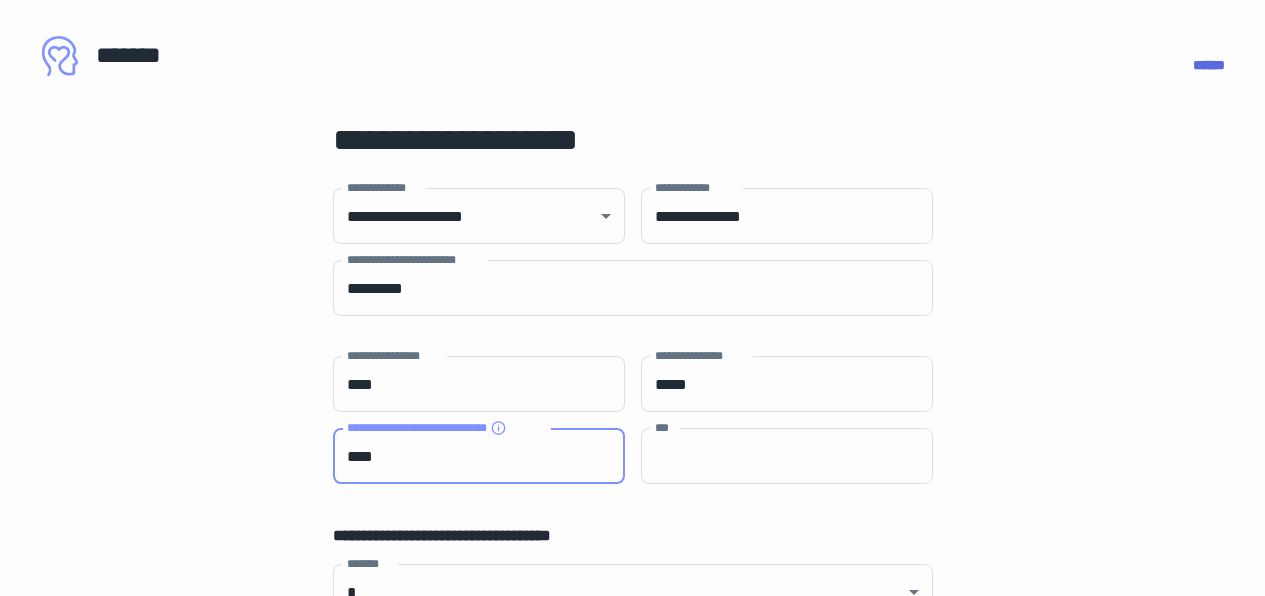 drag, startPoint x: 397, startPoint y: 466, endPoint x: 336, endPoint y: 459, distance: 61.400326 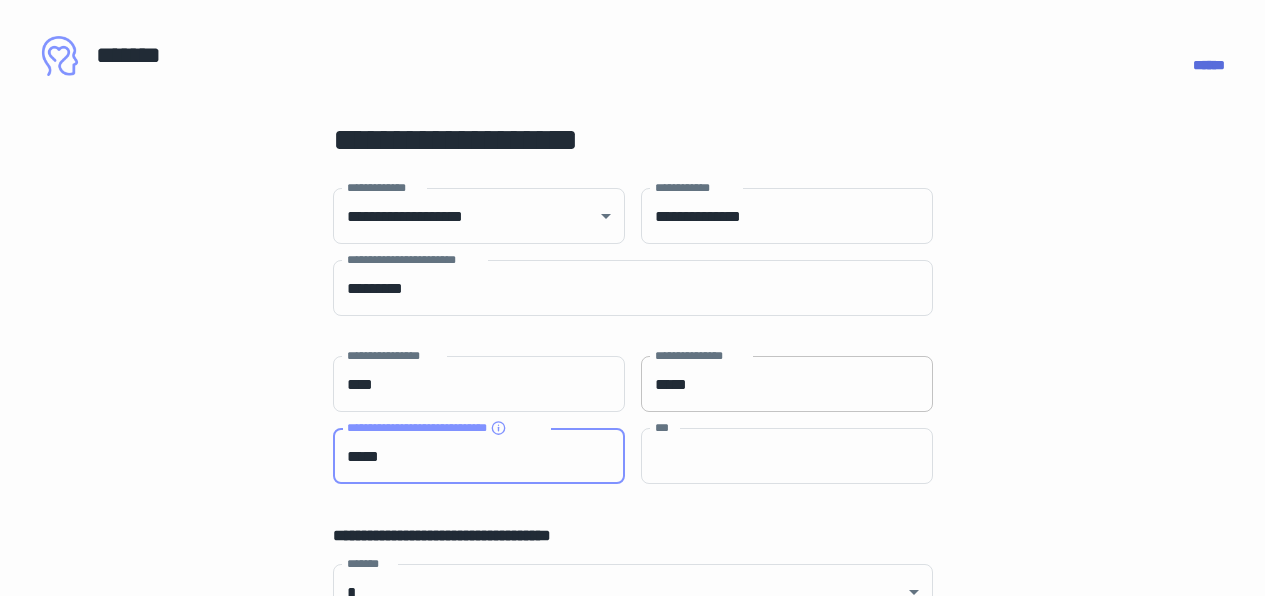 type on "*****" 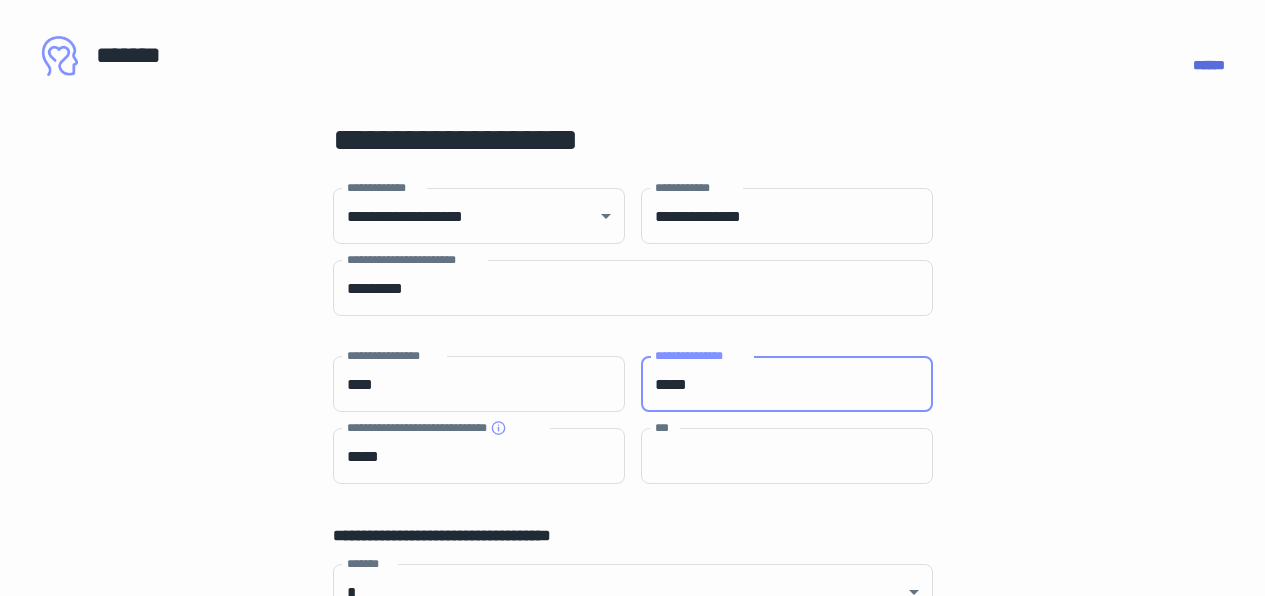 click on "*****" at bounding box center (787, 384) 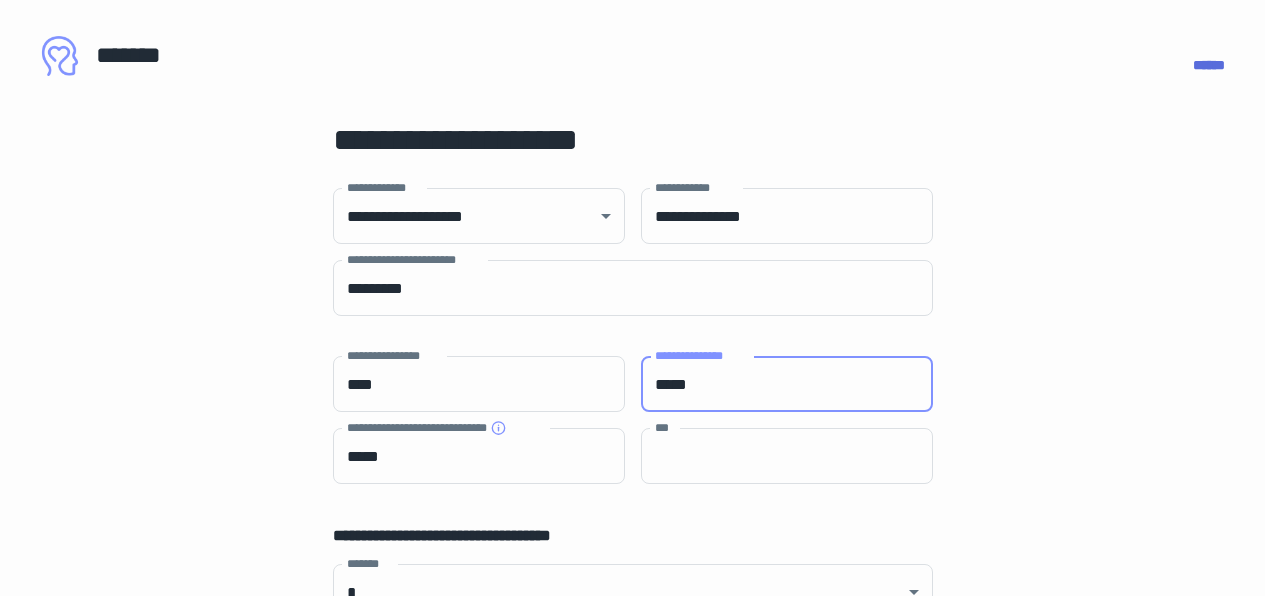 type on "*****" 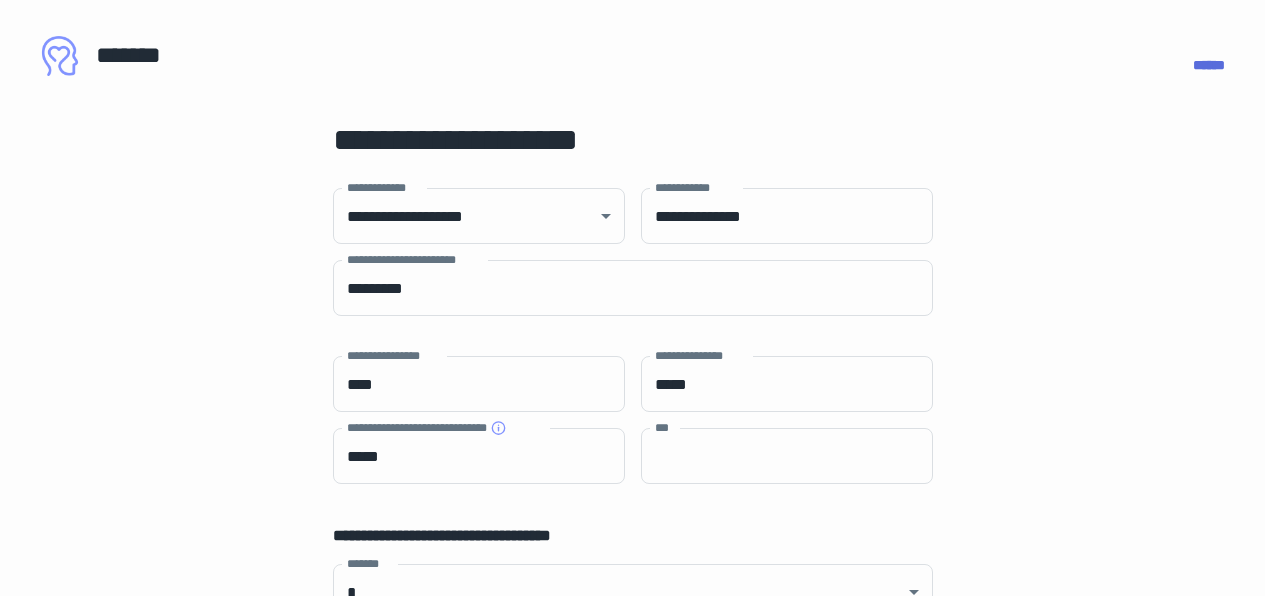 click on "[FIRST] [LAST] [ADDRESS] [CITY], [STATE] [ZIP] [PHONE] [EMAIL] [CREDIT_CARD] [EXP_DATE] [CVV] [BIRTH_DATE] [AGE] [PASSPORT_NUMBER] [DRIVER_LICENSE] [SOCIAL_SECURITY_NUMBER]" at bounding box center (633, 847) 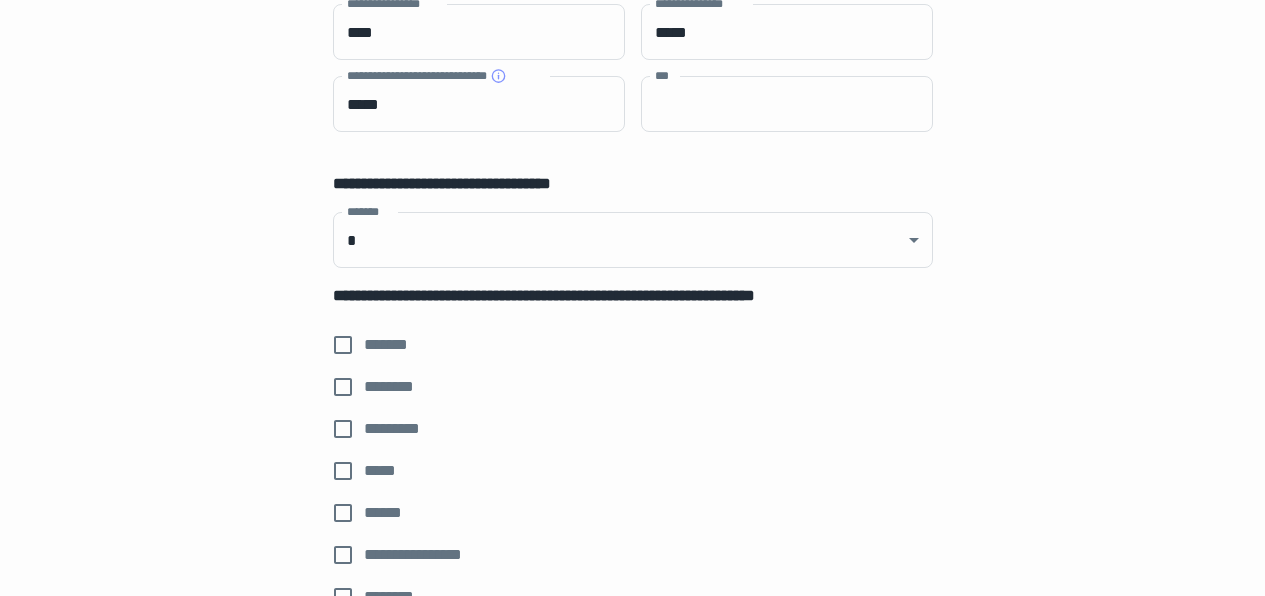 scroll, scrollTop: 360, scrollLeft: 0, axis: vertical 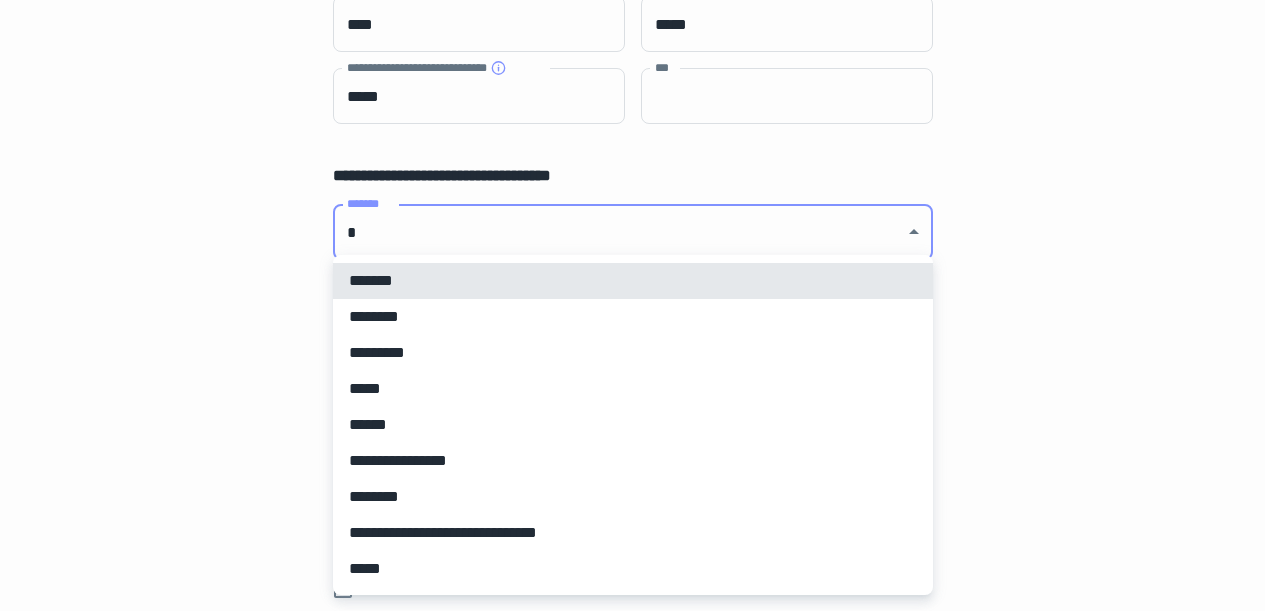 click on "[FIRST] [LAST] [ADDRESS] [CITY], [STATE] [ZIP] [PHONE] [EMAIL] [CREDIT_CARD] [EXP_DATE] [CVV] [BIRTH_DATE] [AGE] [PASSPORT_NUMBER] [DRIVER_LICENSE] [SOCIAL_SECURITY_NUMBER]
[FIRST] [LAST] [ADDRESS] [CITY], [STATE] [ZIP] [PHONE] [EMAIL] [CREDIT_CARD] [EXP_DATE] [CVV] [BIRTH_DATE] [AGE] [PASSPORT_NUMBER] [DRIVER_LICENSE] [SOCIAL_SECURITY_NUMBER]" at bounding box center (640, -55) 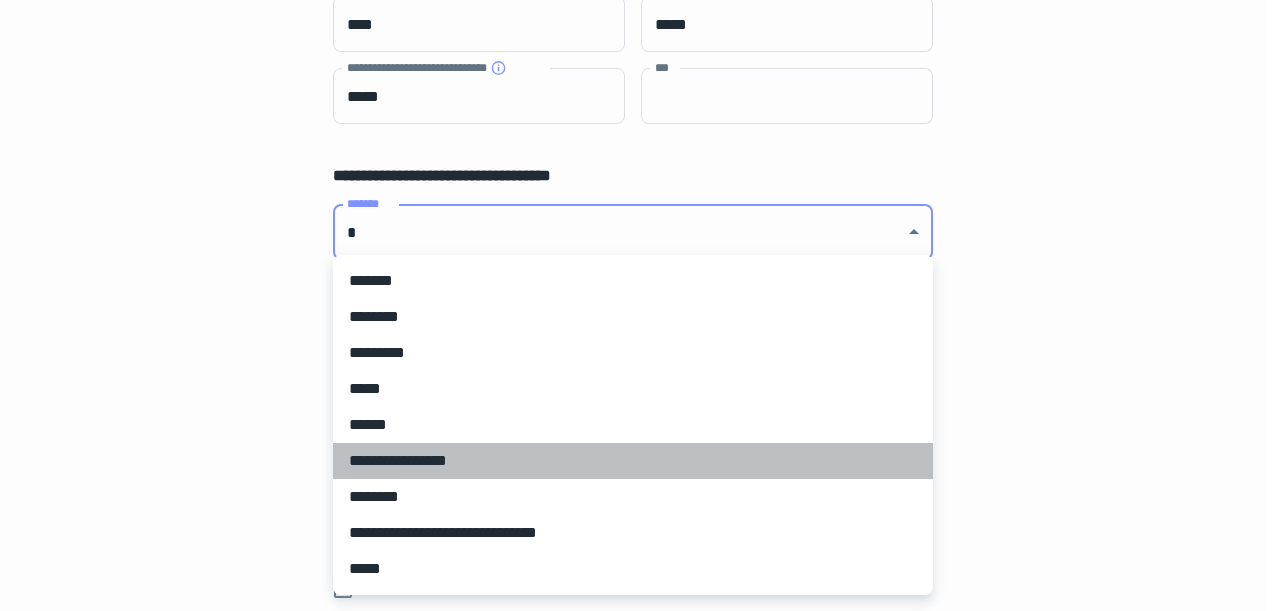 click on "**********" at bounding box center [633, 461] 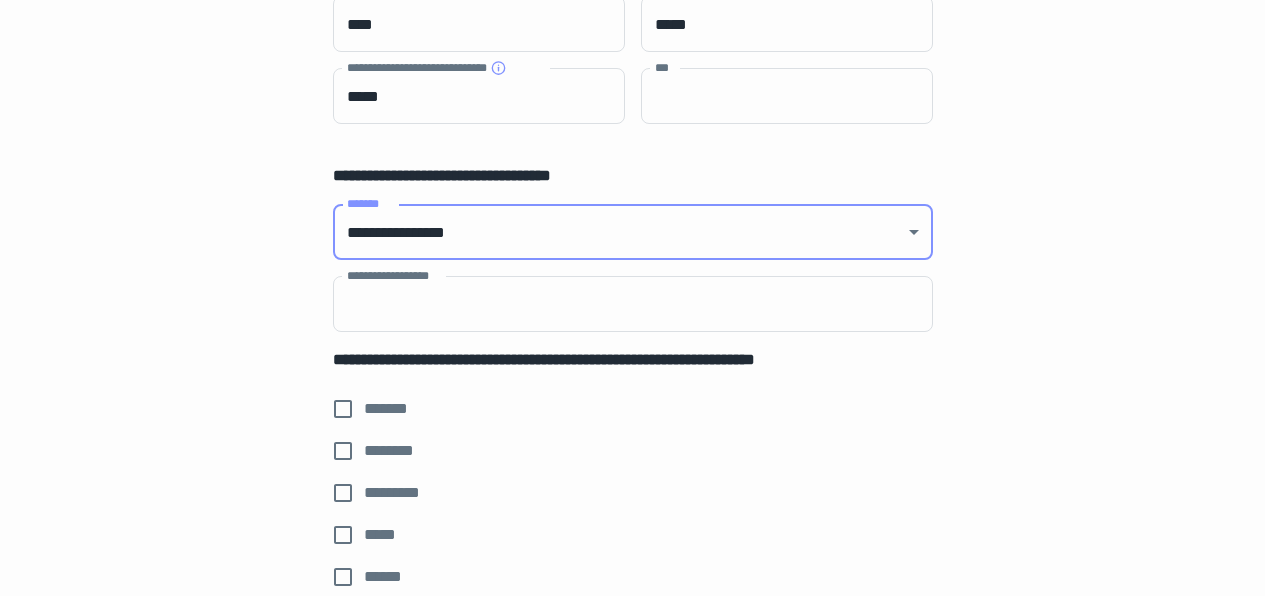 click on "[FIRST] [LAST] [ADDRESS] [CITY], [STATE] [ZIP] [PHONE] [EMAIL] [CREDIT_CARD] [EXP_DATE] [CVV] [BIRTH_DATE] [AGE] [PASSPORT_NUMBER] [DRIVER_LICENSE] [SOCIAL_SECURITY_NUMBER]" at bounding box center (633, 502) 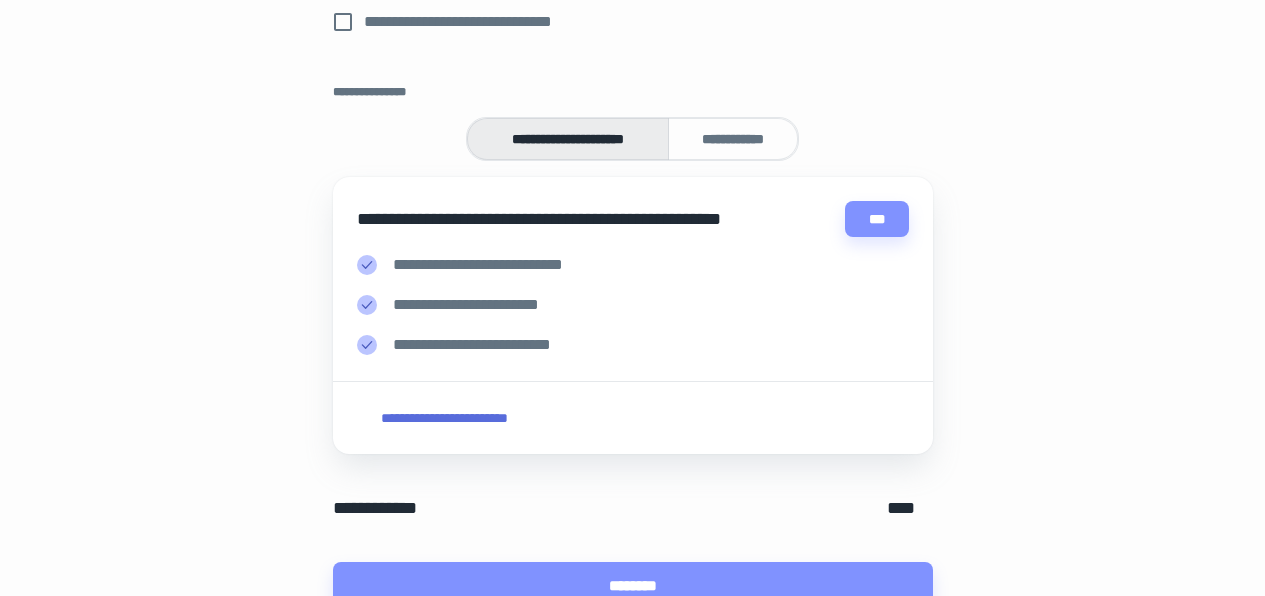 scroll, scrollTop: 1000, scrollLeft: 0, axis: vertical 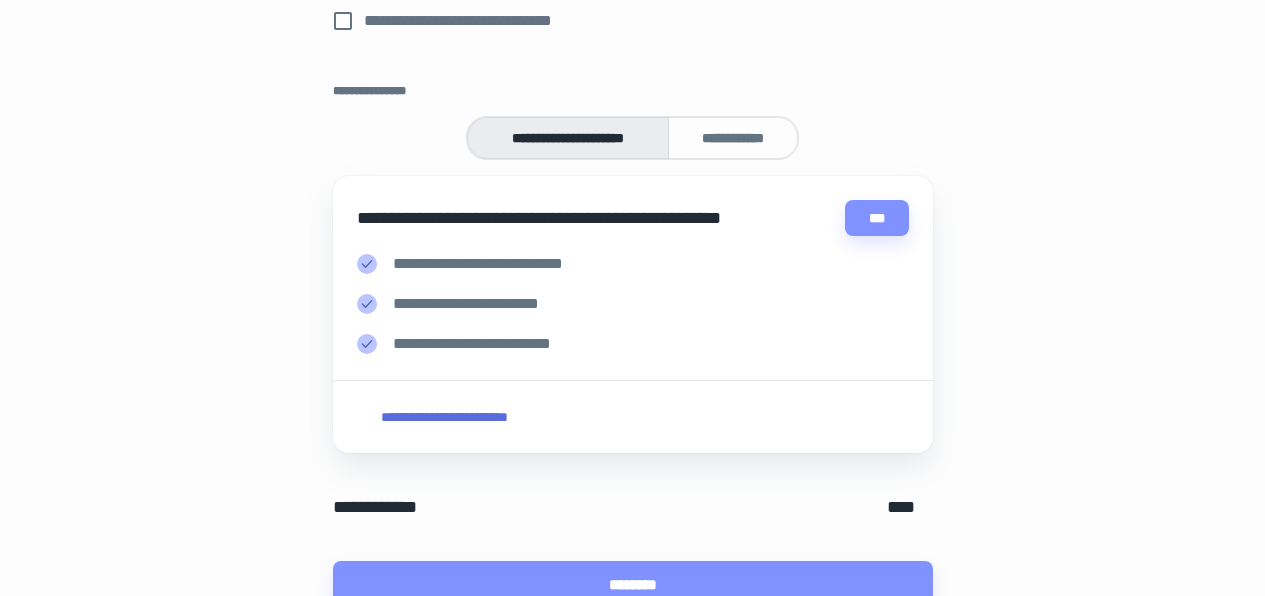 click on "[FIRST] [LAST] [ADDRESS] [CITY], [STATE] [ZIP] [PHONE] [EMAIL] [CREDIT_CARD] [EXP_DATE] [CVV] [BIRTH_DATE] [AGE] [PASSPORT_NUMBER] [DRIVER_LICENSE] [SOCIAL_SECURITY_NUMBER]" at bounding box center [633, -138] 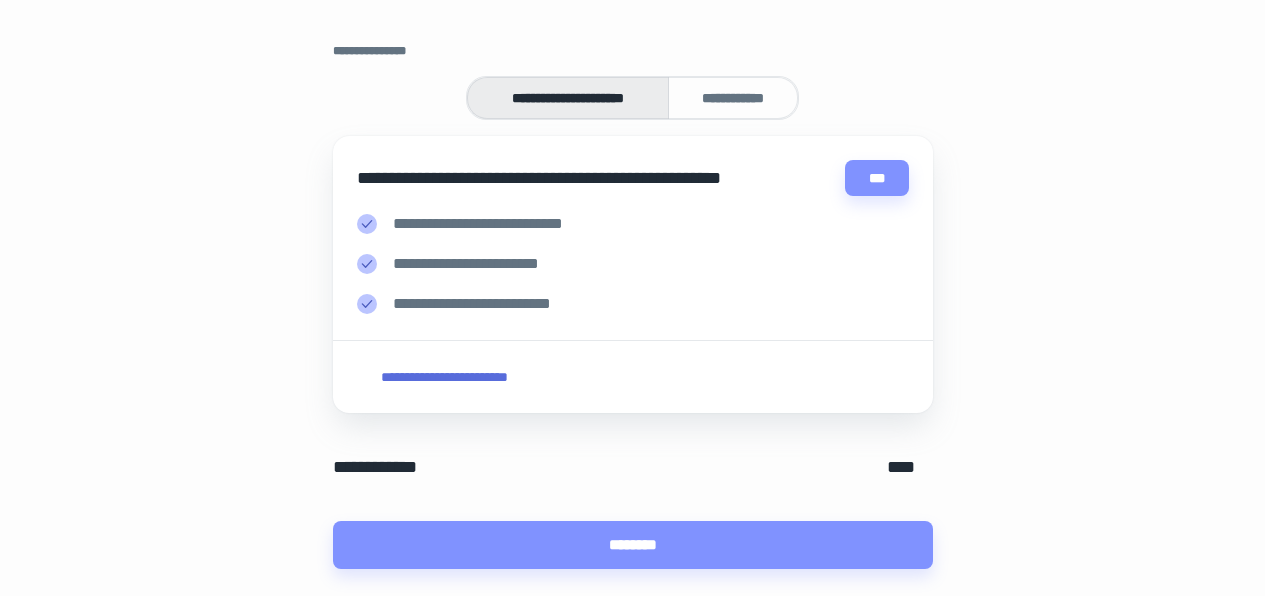 scroll, scrollTop: 1093, scrollLeft: 0, axis: vertical 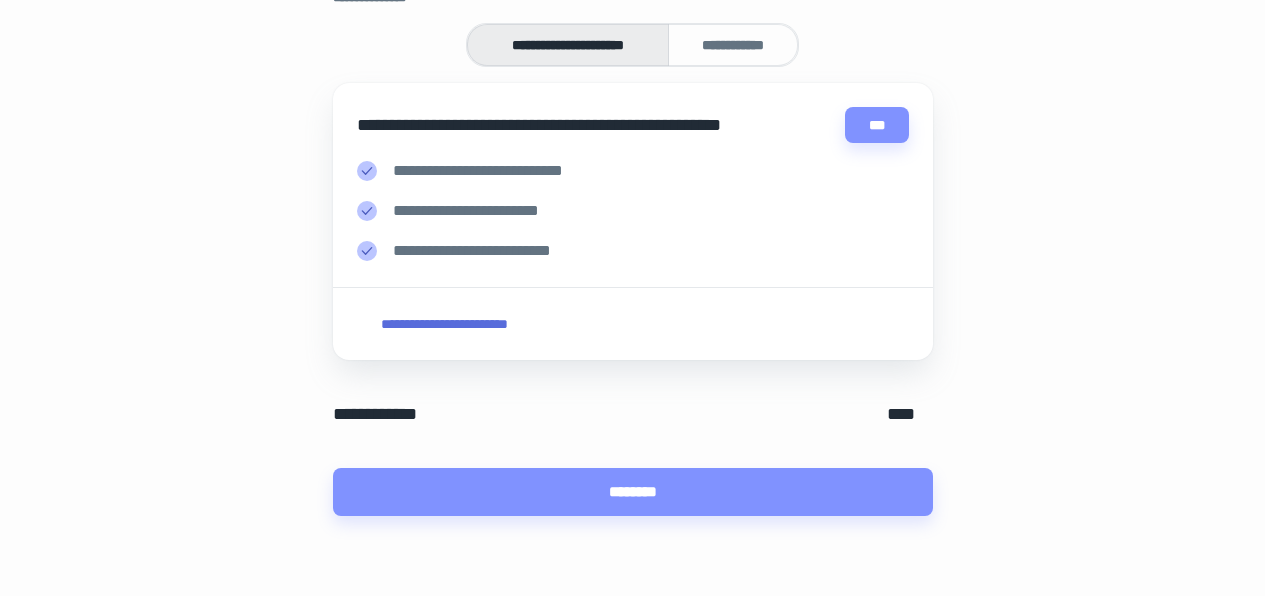 click on "[FIRST] [LAST] [ADDRESS] [CITY], [STATE] [ZIP] [PHONE] [EMAIL] [CREDIT_CARD] [EXP_DATE] [CVV] [BIRTH_DATE] [AGE] [PASSPORT_NUMBER] [DRIVER_LICENSE] [SOCIAL_SECURITY_NUMBER]" at bounding box center (633, -231) 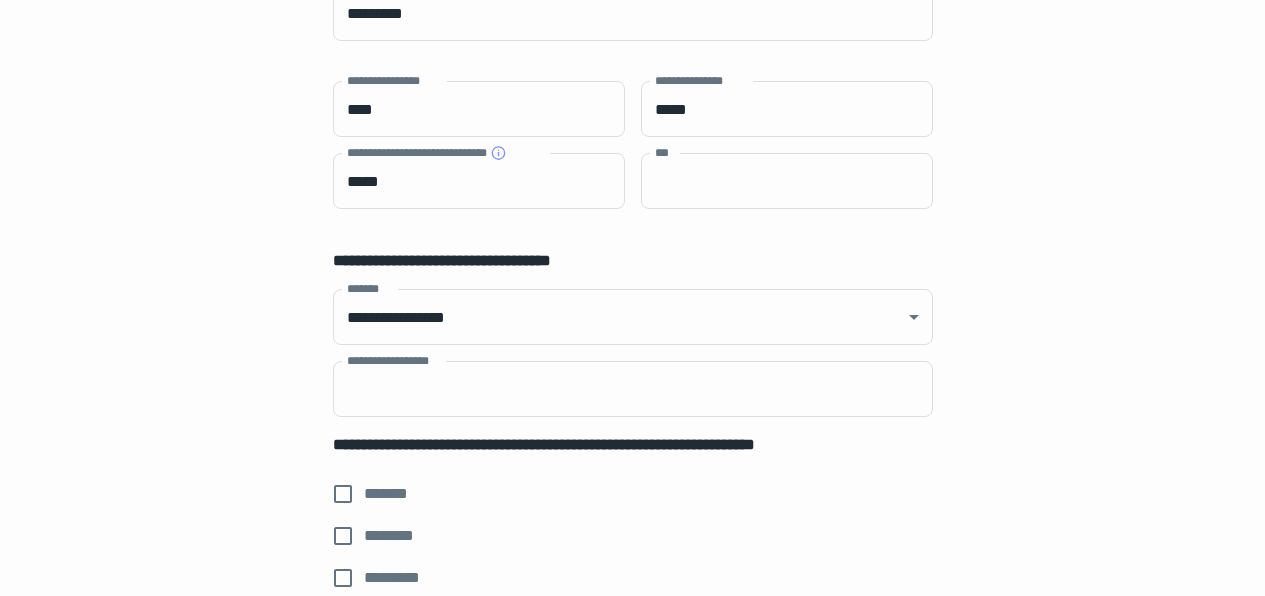 scroll, scrollTop: 213, scrollLeft: 0, axis: vertical 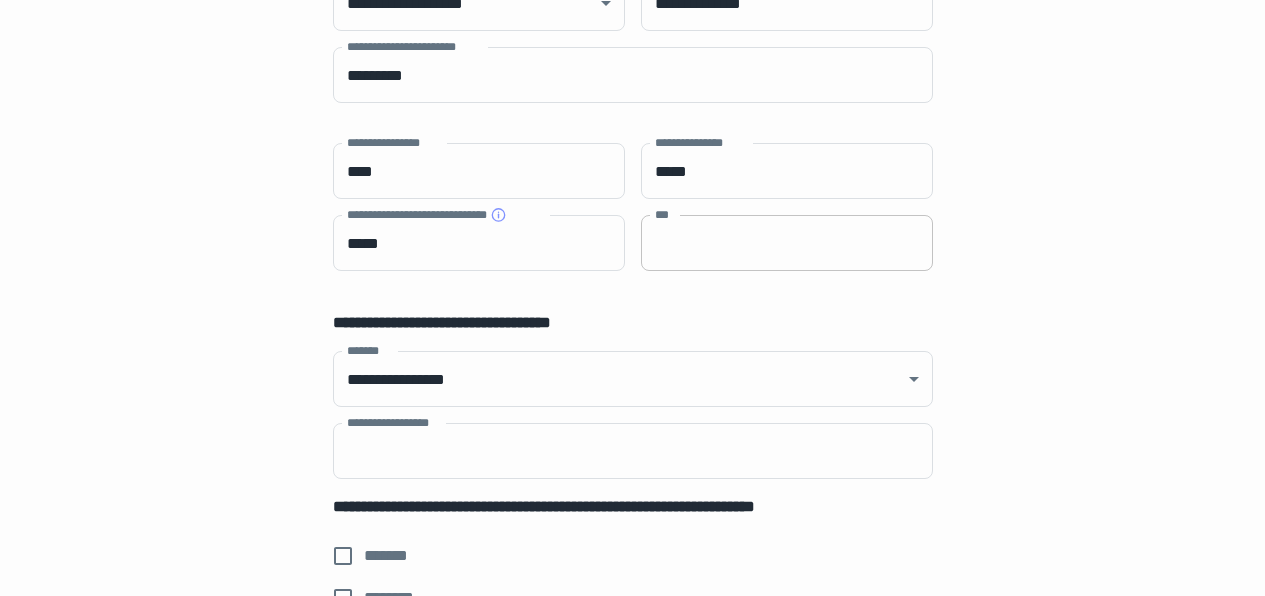 click on "***" at bounding box center (787, 243) 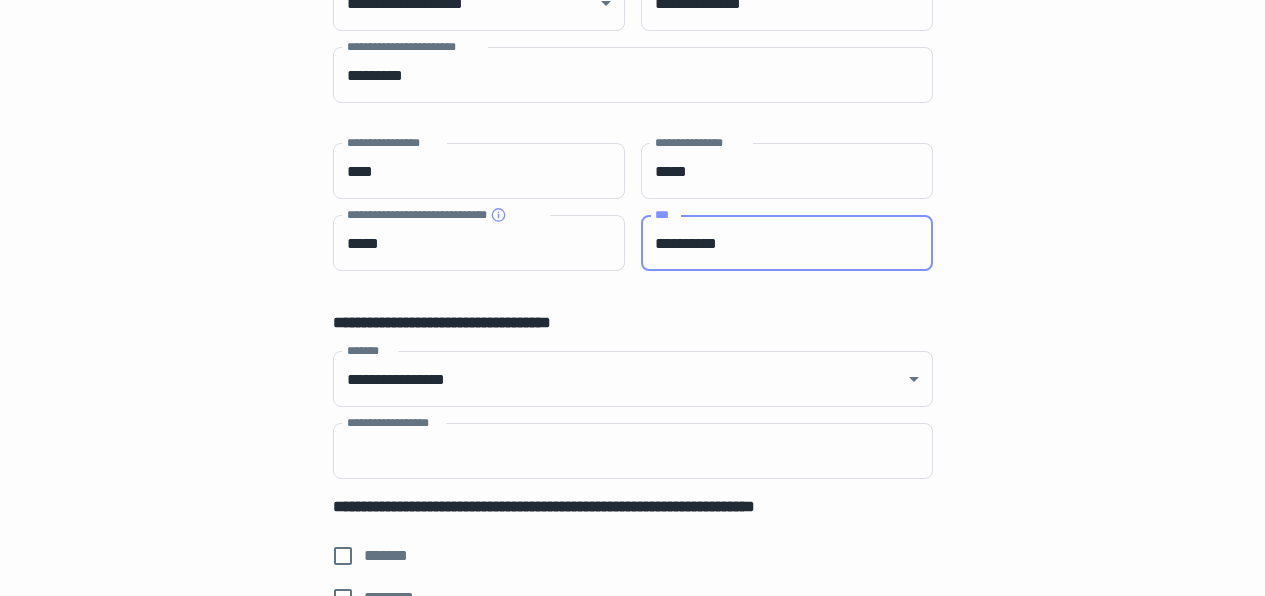 type on "**********" 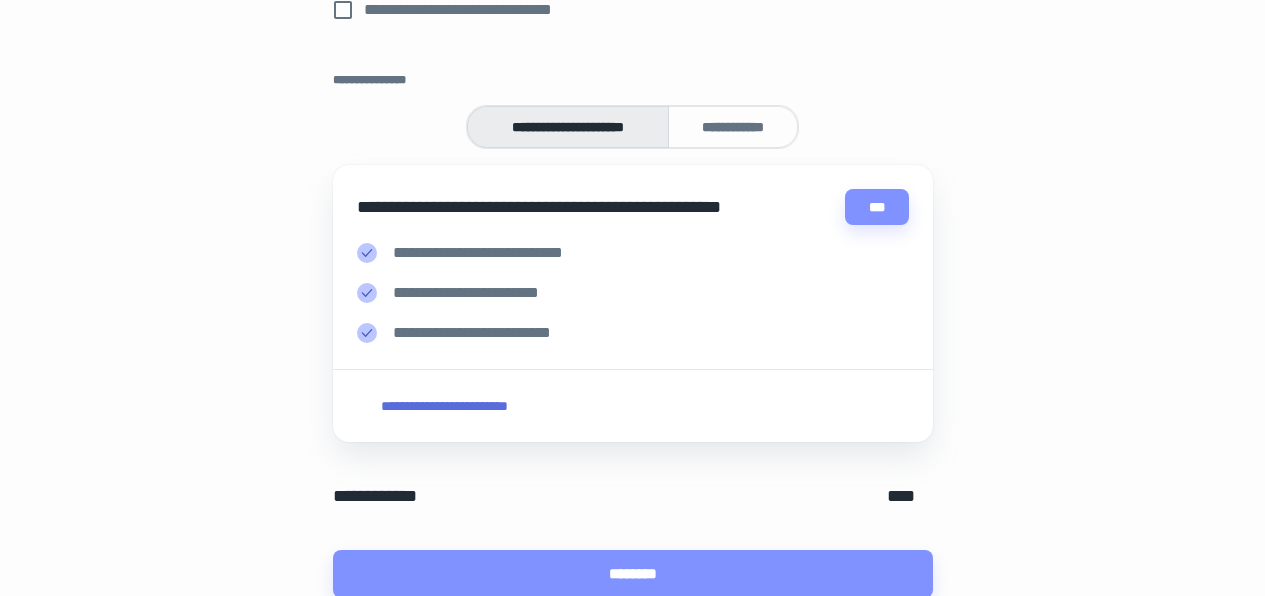 scroll, scrollTop: 1013, scrollLeft: 0, axis: vertical 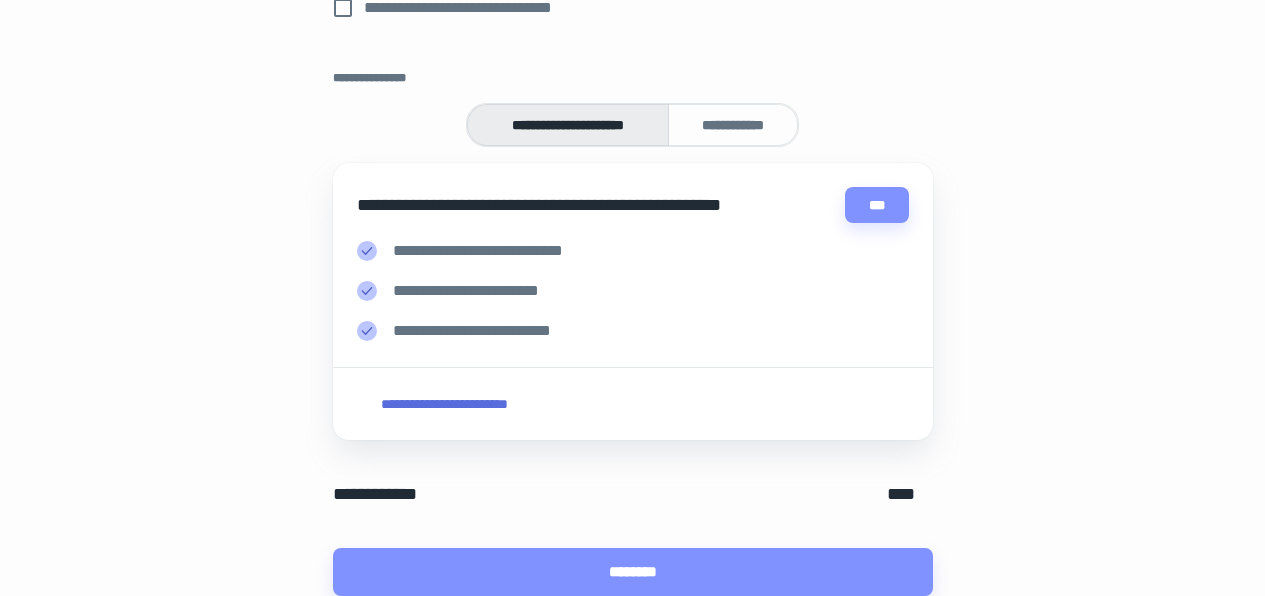 click on "**********" at bounding box center [445, 404] 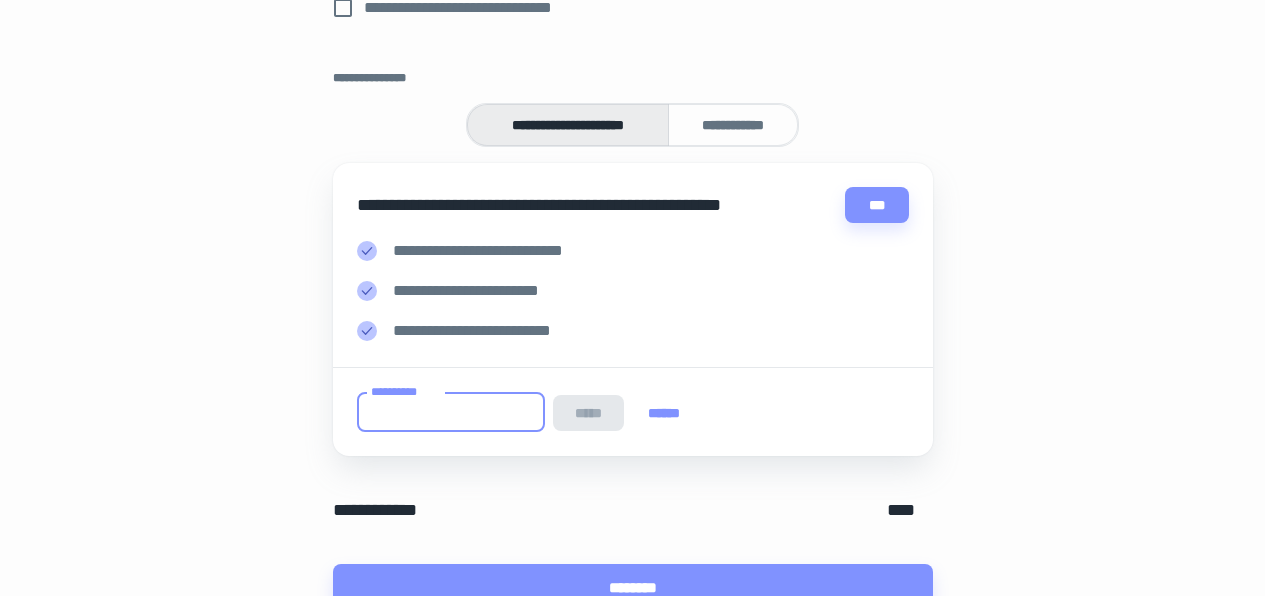 click on "**********" at bounding box center (451, 412) 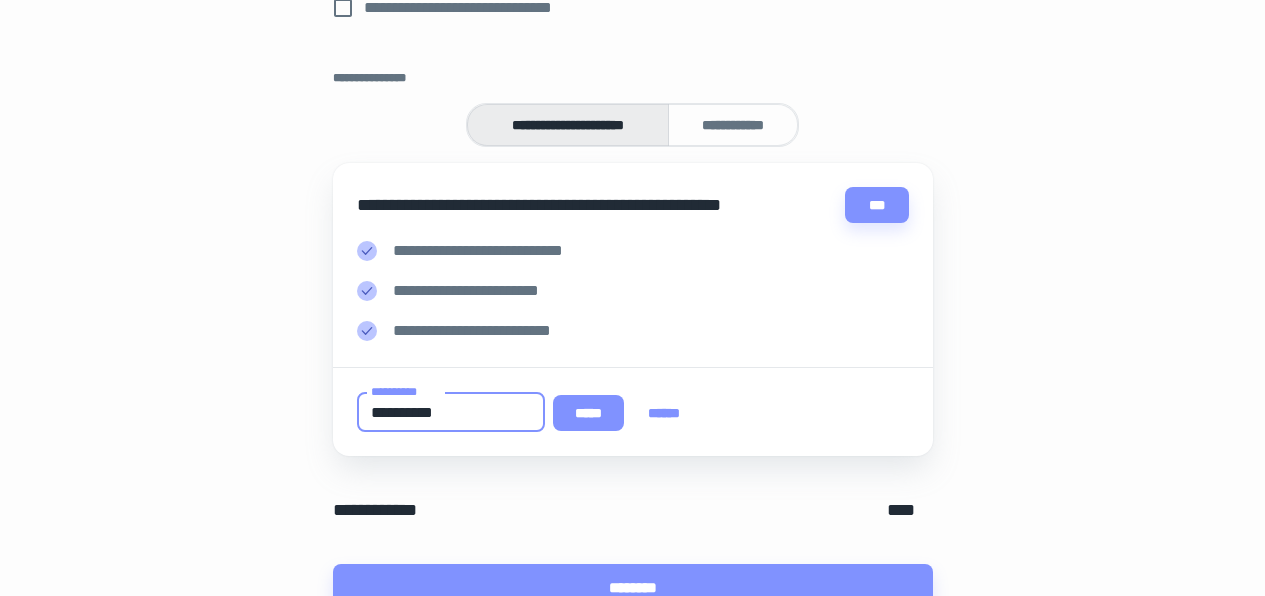 type on "**********" 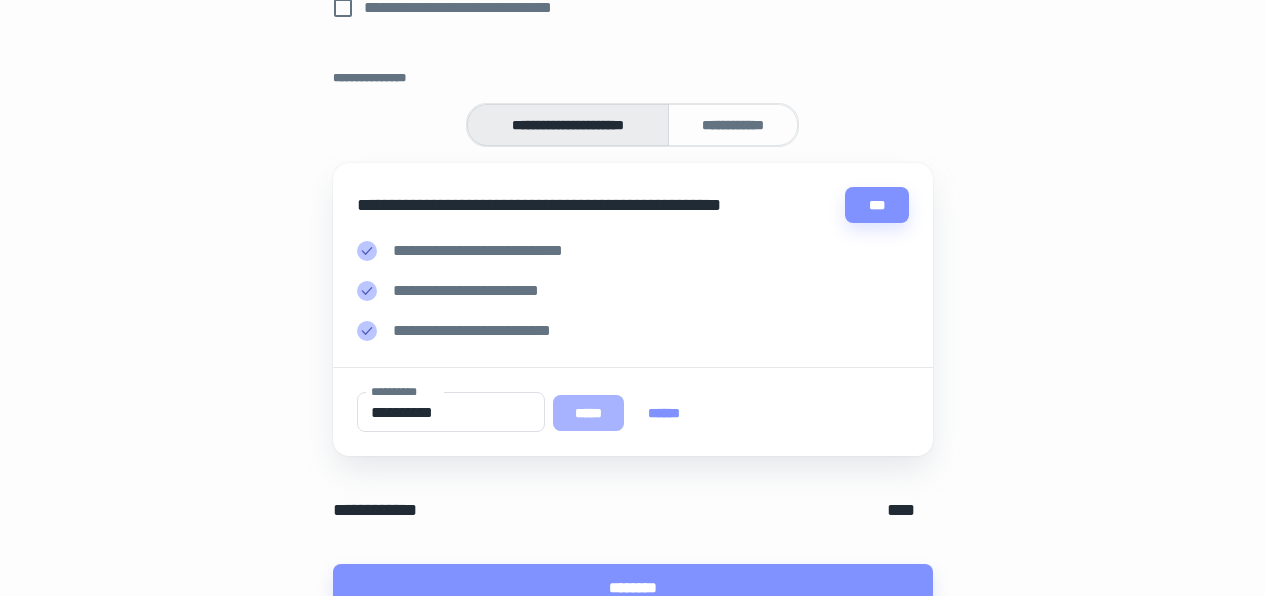 click on "*****" at bounding box center [588, 413] 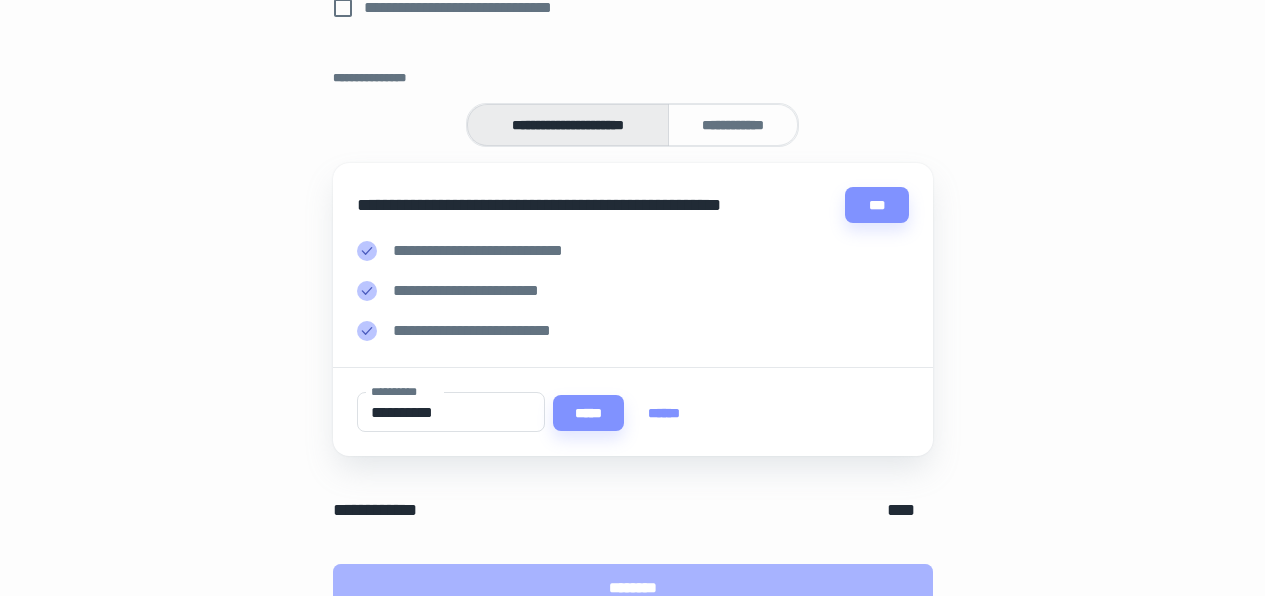 click on "********" at bounding box center (633, 588) 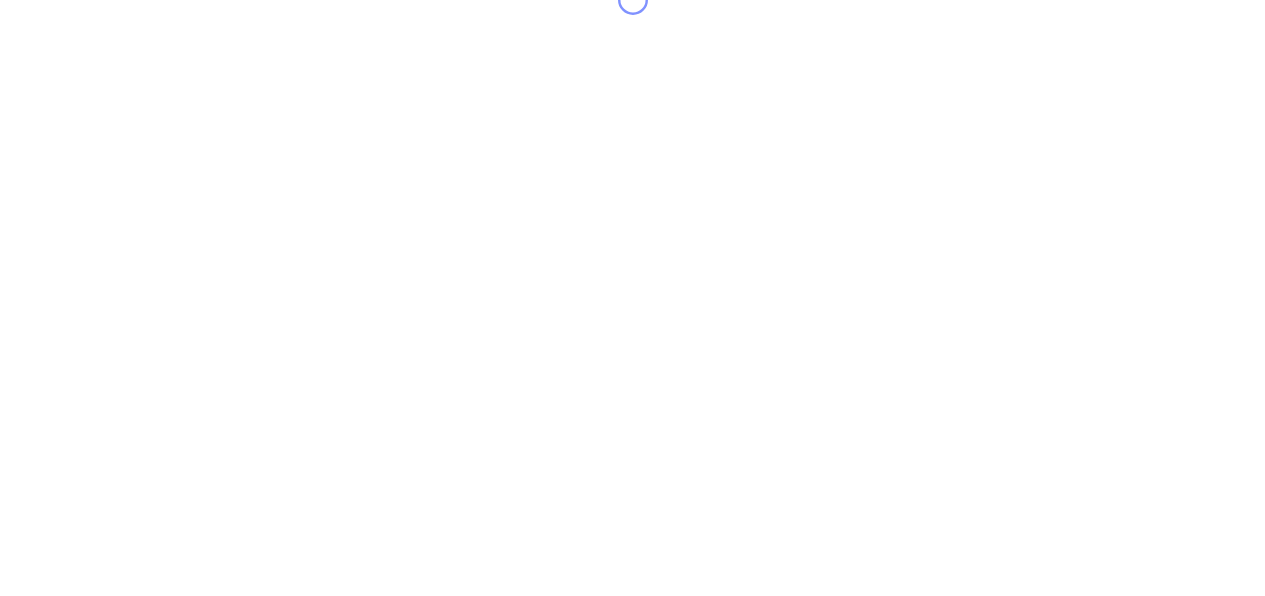 scroll, scrollTop: 0, scrollLeft: 0, axis: both 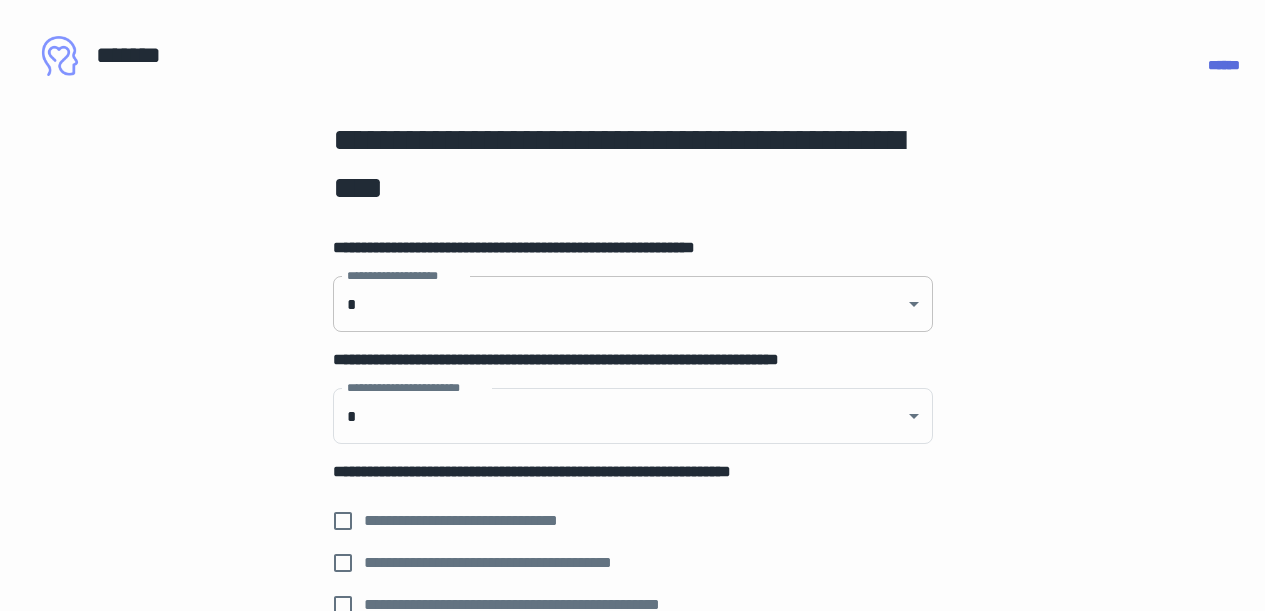 click on "**********" at bounding box center [632, 298] 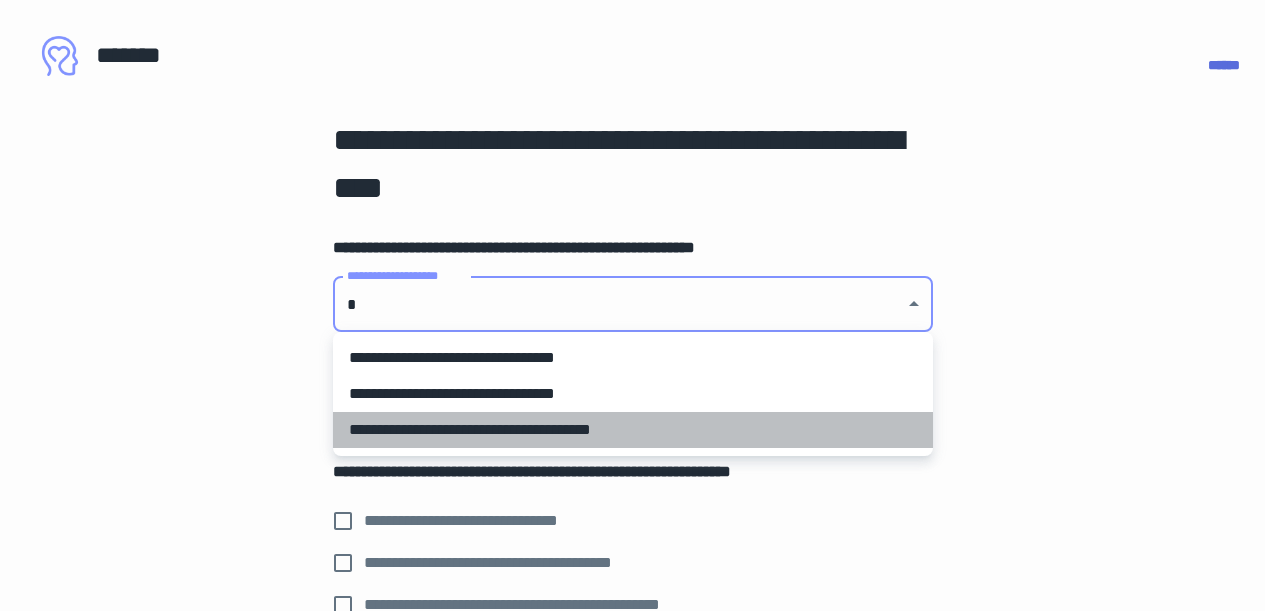 click on "**********" at bounding box center [633, 430] 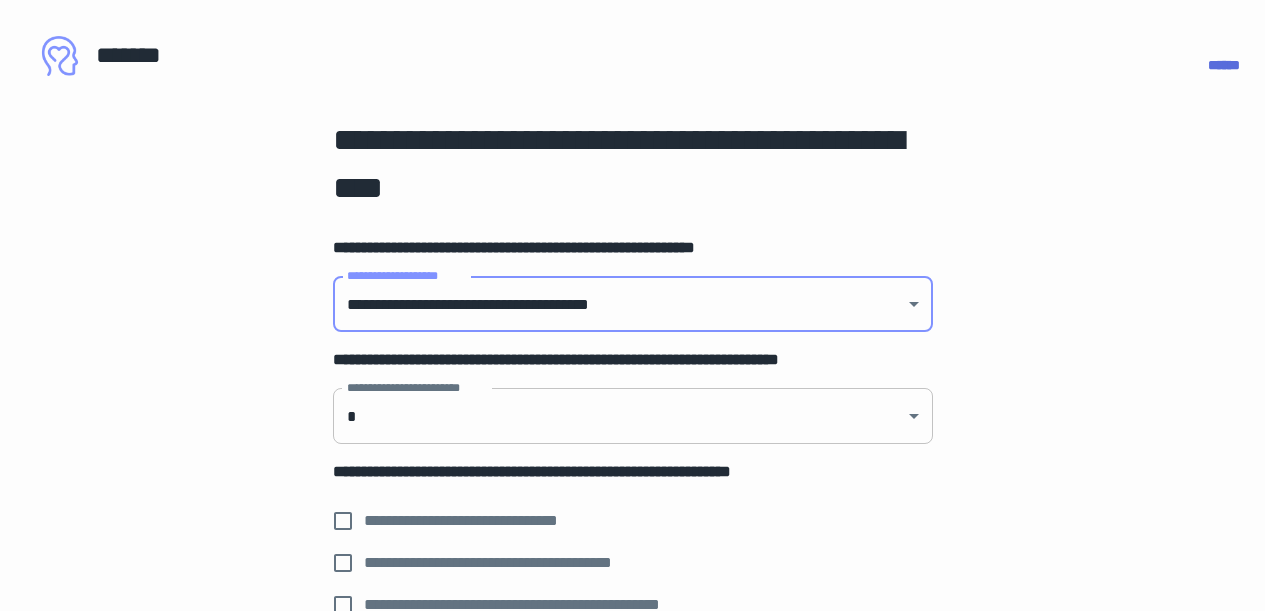 click on "[FIRST] [LAST] [ADDRESS] [CITY], [STATE] [ZIP] [PHONE] [EMAIL] [CREDIT_CARD] [EXP_DATE] [CVV] [BIRTH_DATE] [AGE] [PASSPORT_NUMBER] [DRIVER_LICENSE] [SOCIAL_SECURITY_NUMBER]" at bounding box center [632, 298] 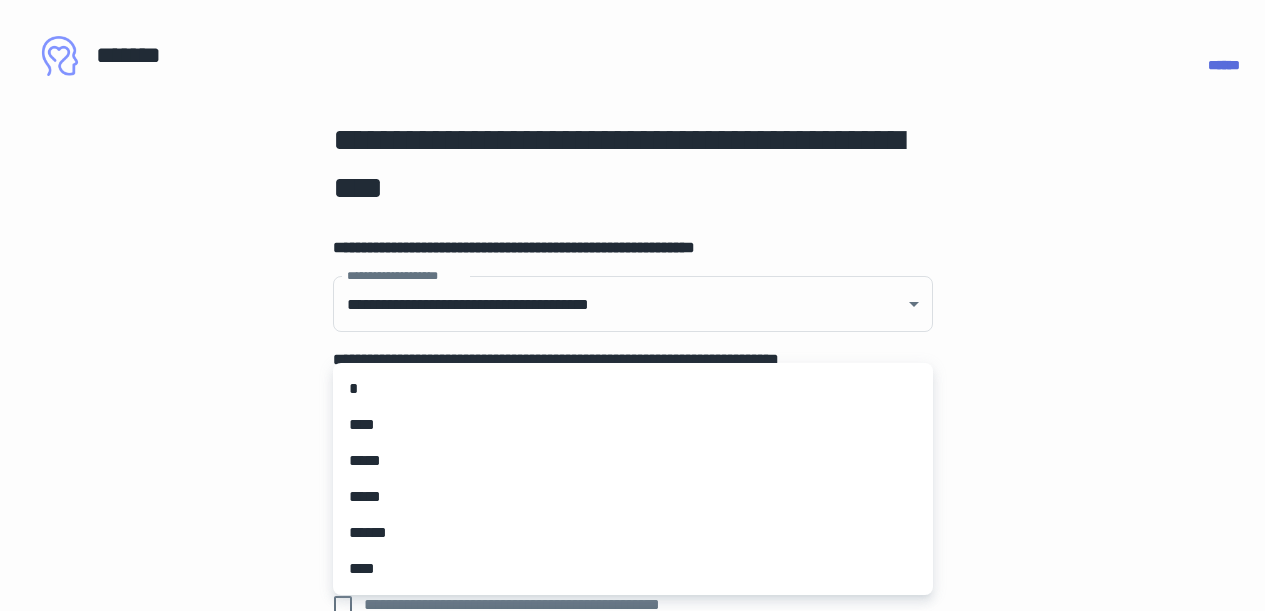 click on "****" at bounding box center [633, 425] 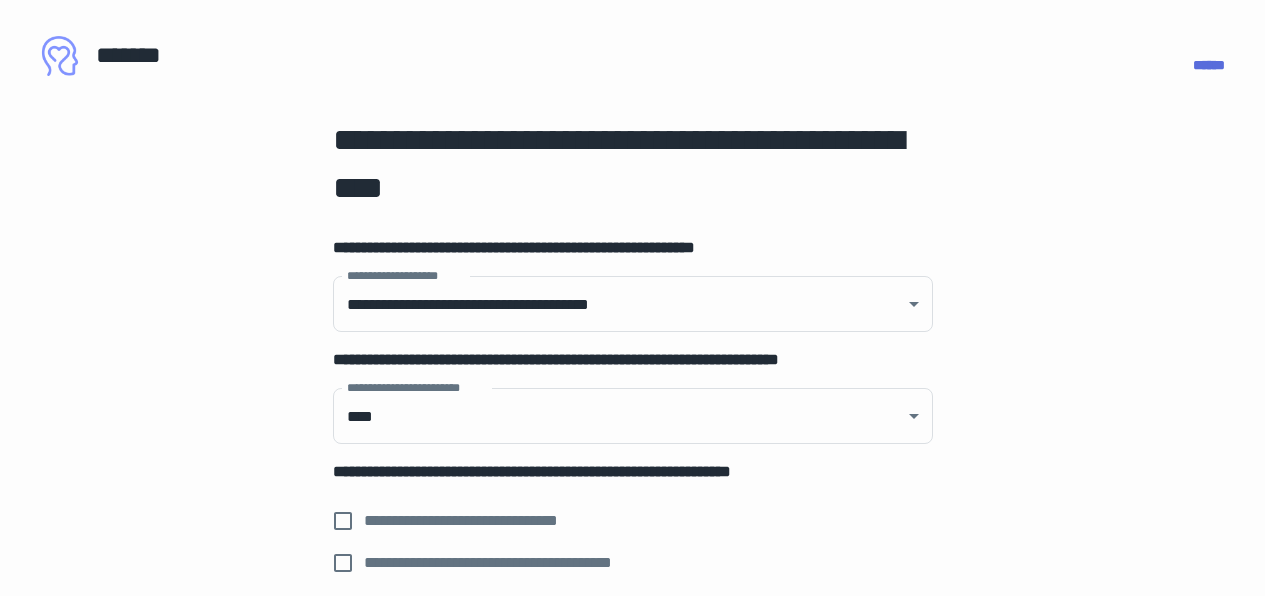 click on "**********" at bounding box center [633, 502] 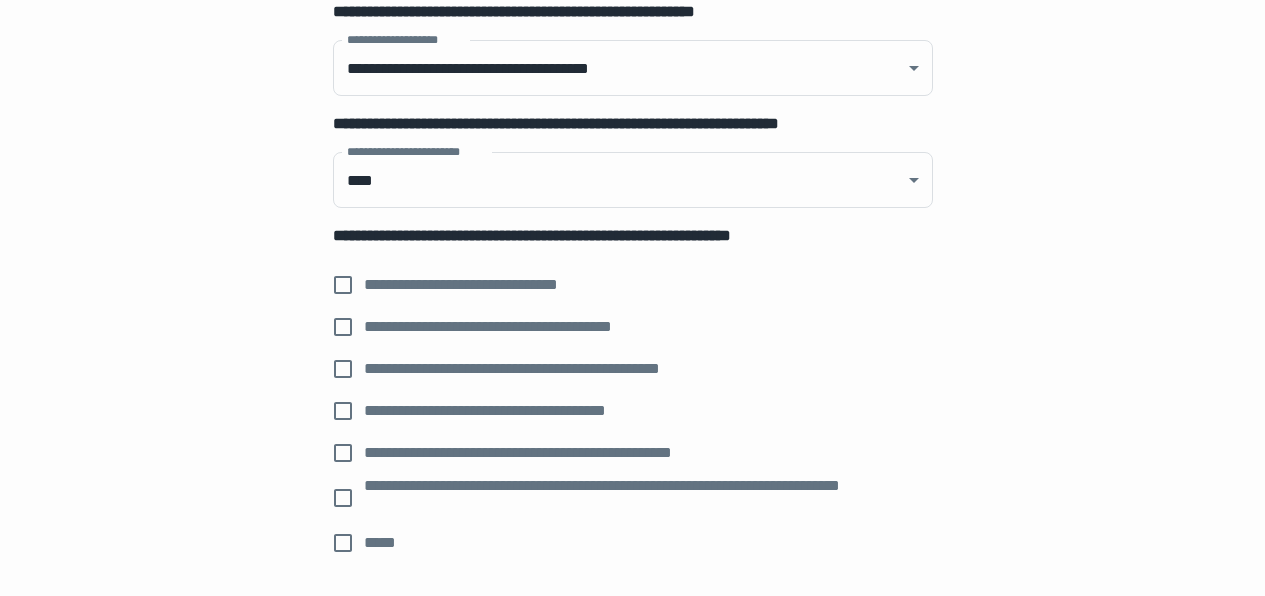 scroll, scrollTop: 240, scrollLeft: 0, axis: vertical 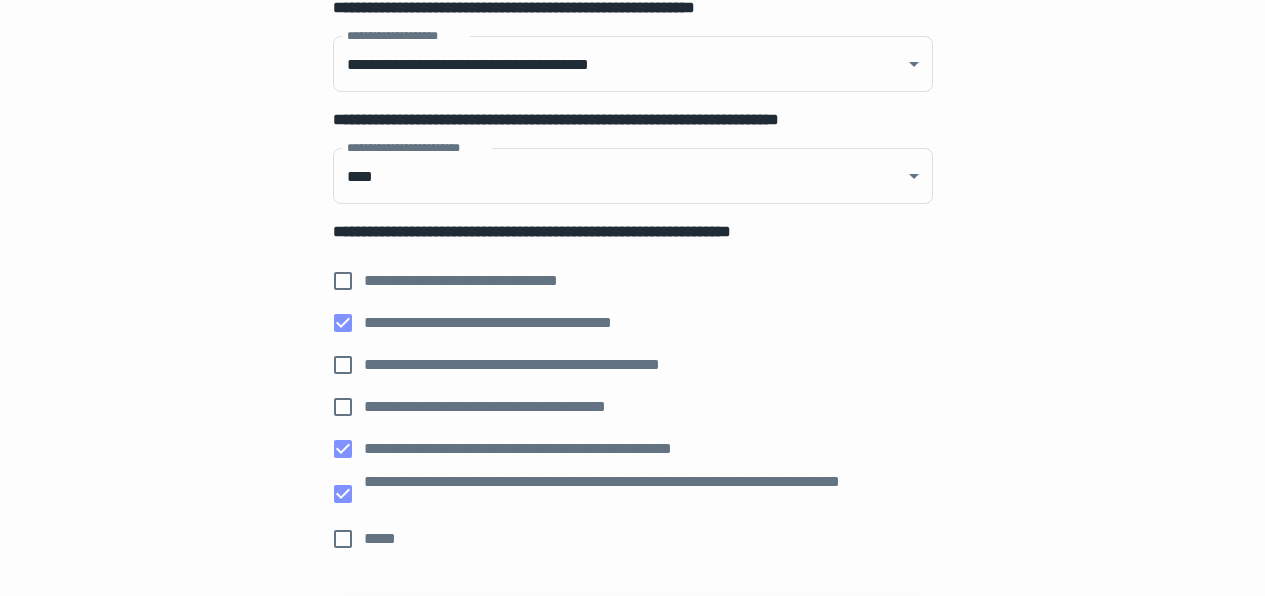 click on "**********" at bounding box center [633, 262] 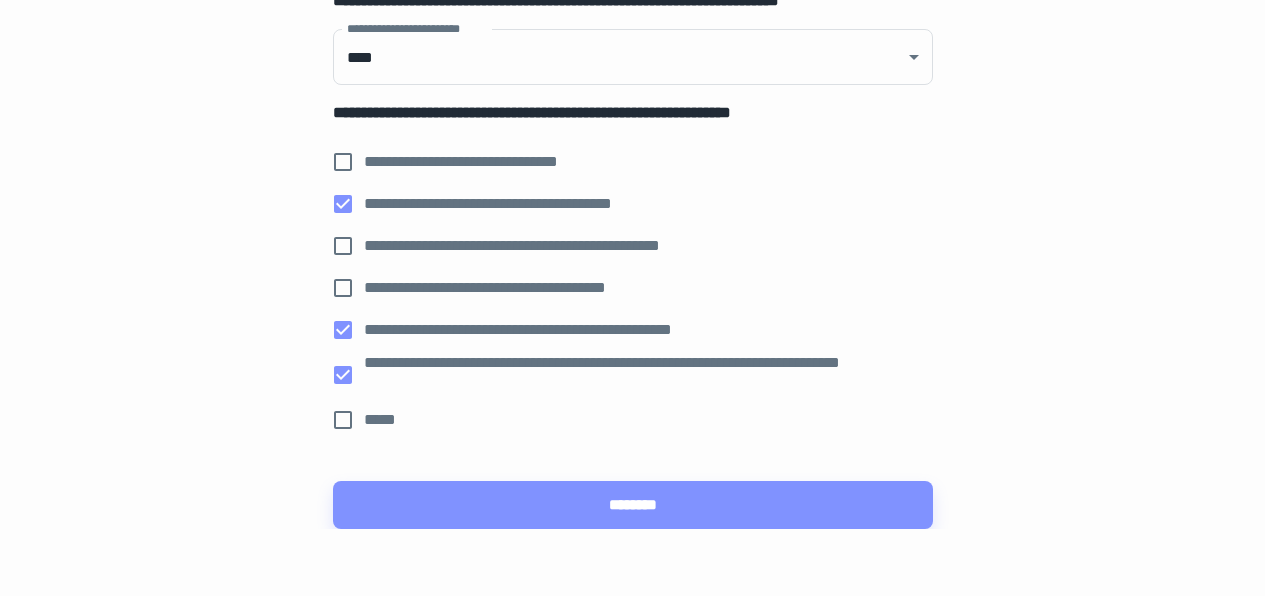 scroll, scrollTop: 372, scrollLeft: 0, axis: vertical 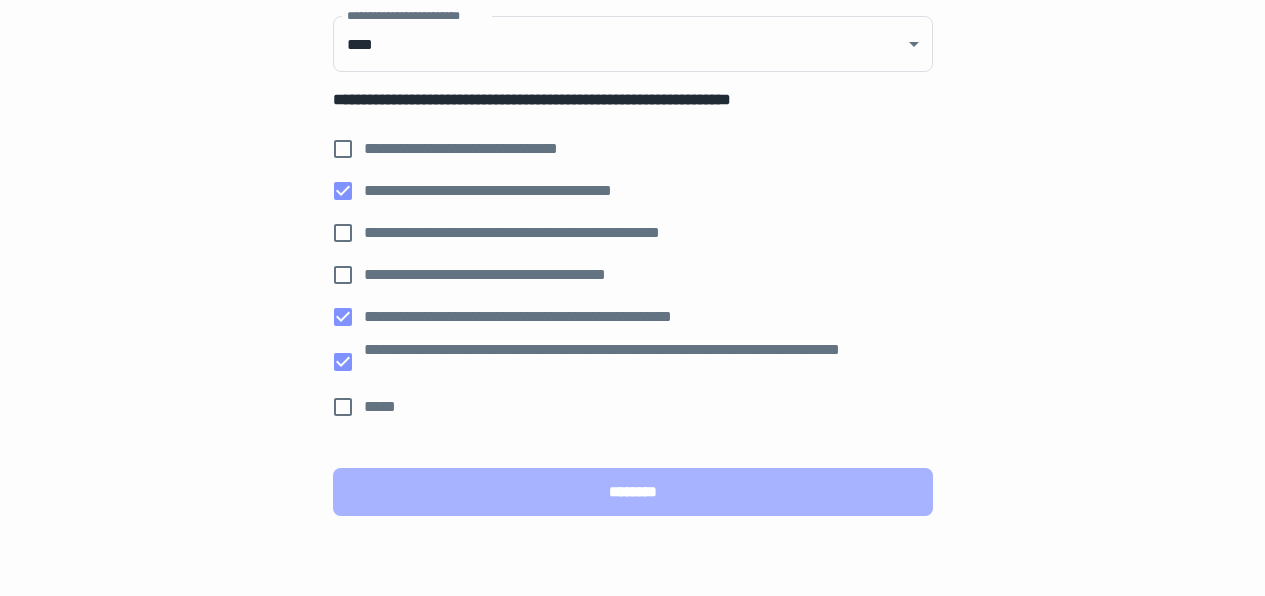 click on "********" at bounding box center [633, 492] 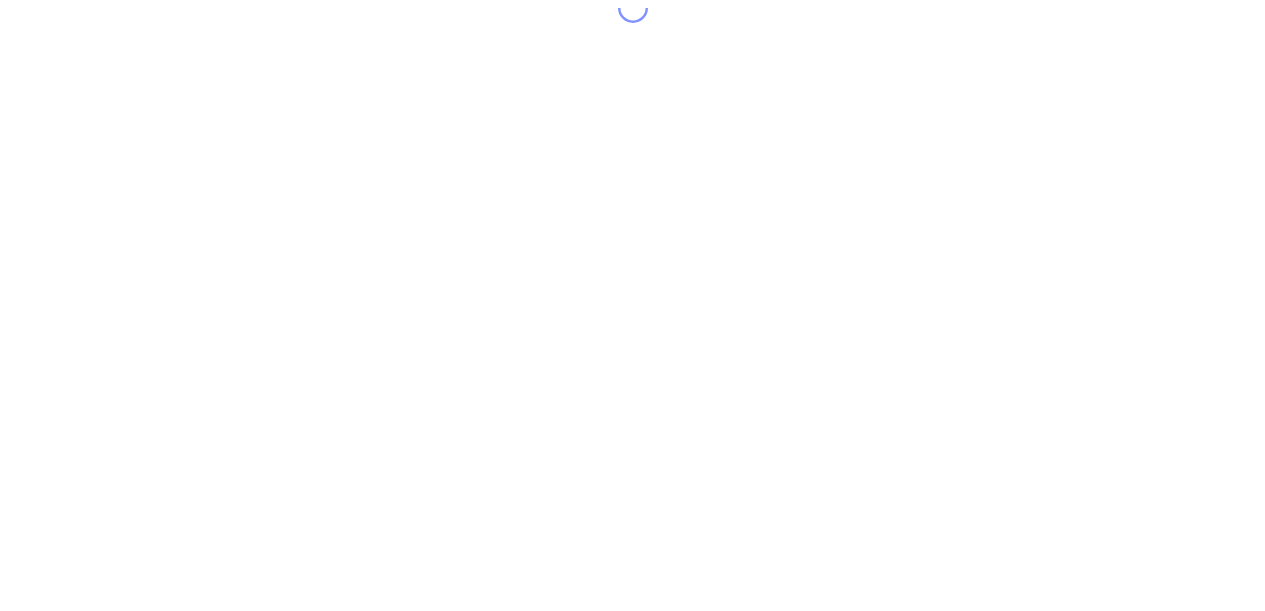 scroll, scrollTop: 0, scrollLeft: 0, axis: both 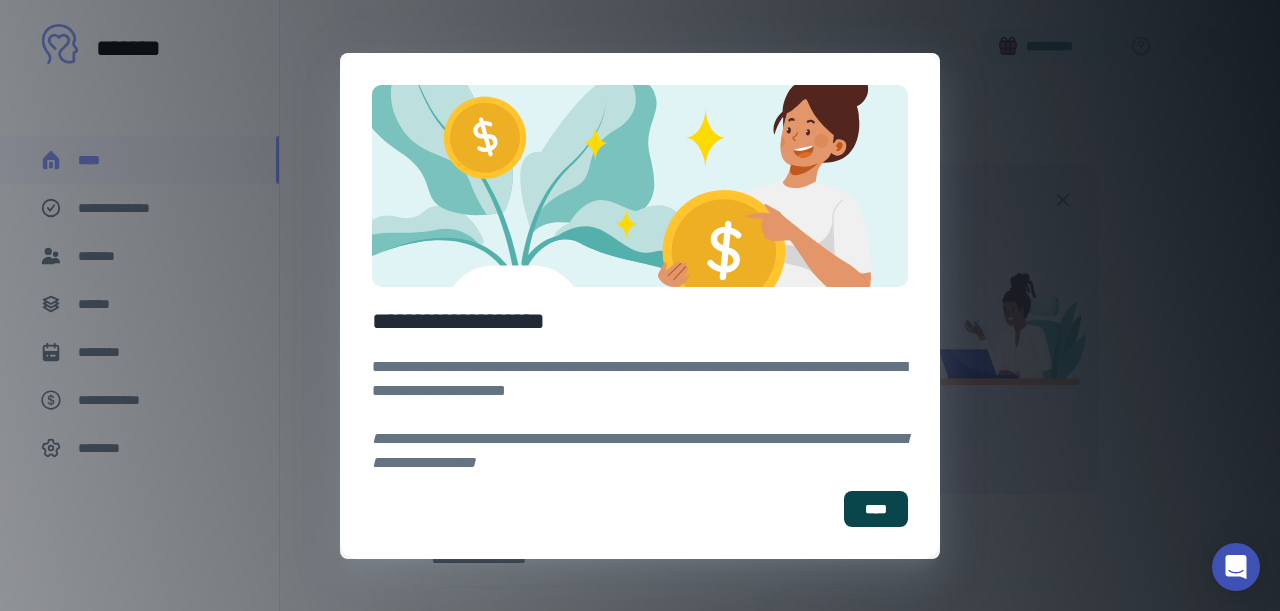 click on "****" at bounding box center (876, 509) 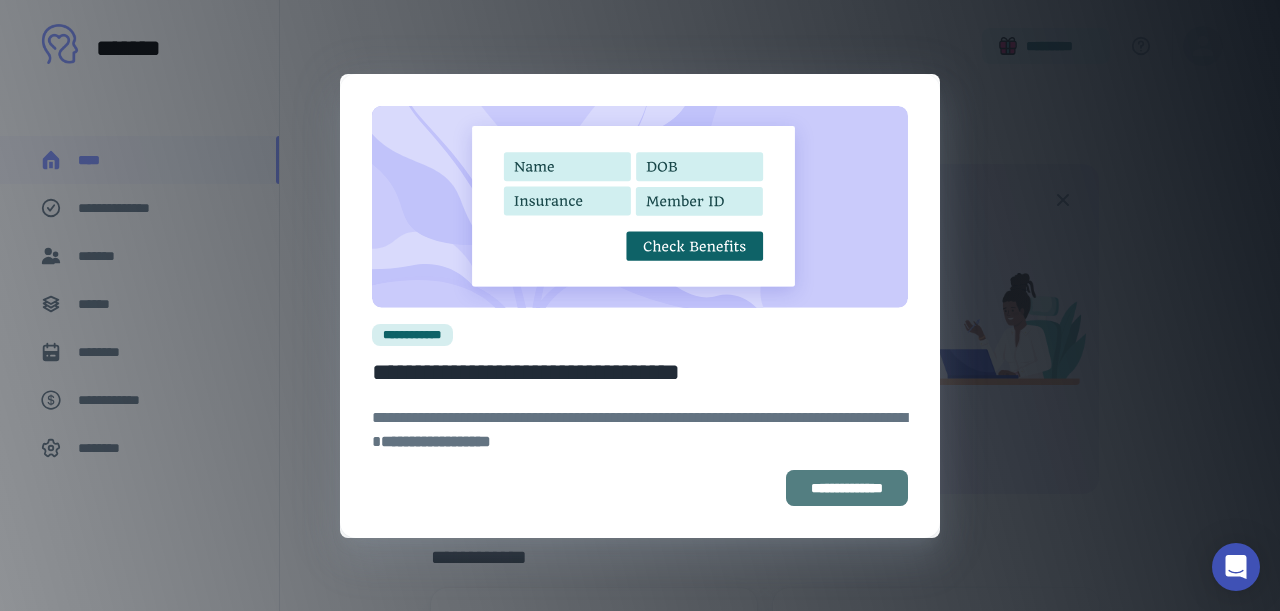 click on "**********" at bounding box center (847, 488) 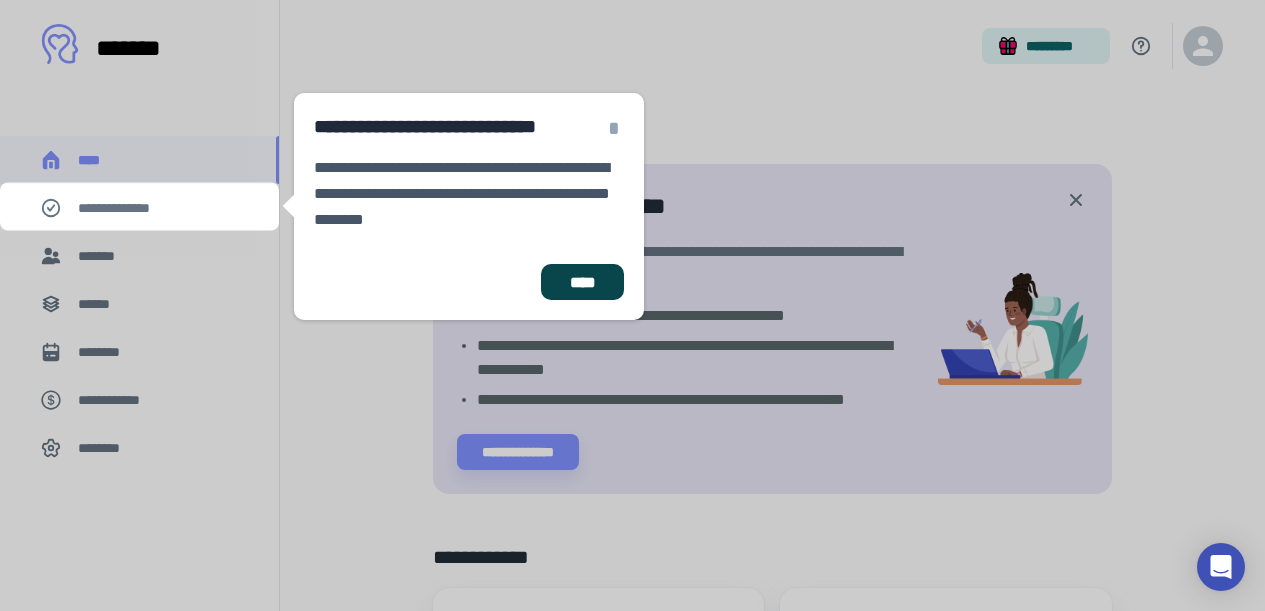 click on "****" at bounding box center (582, 282) 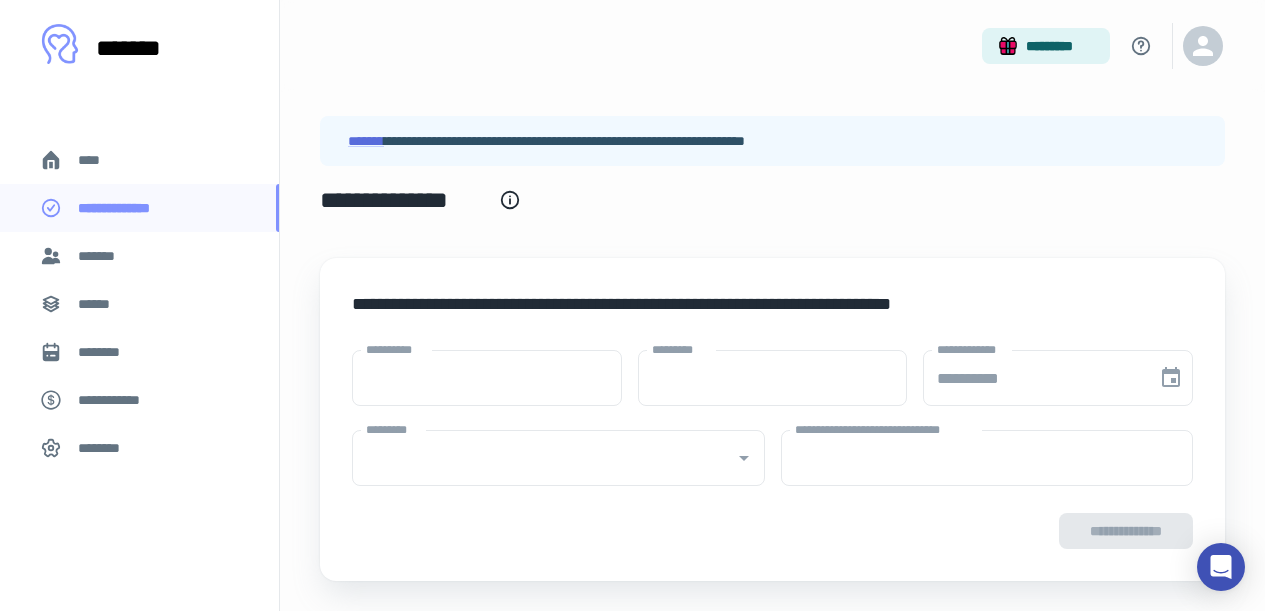 type on "****" 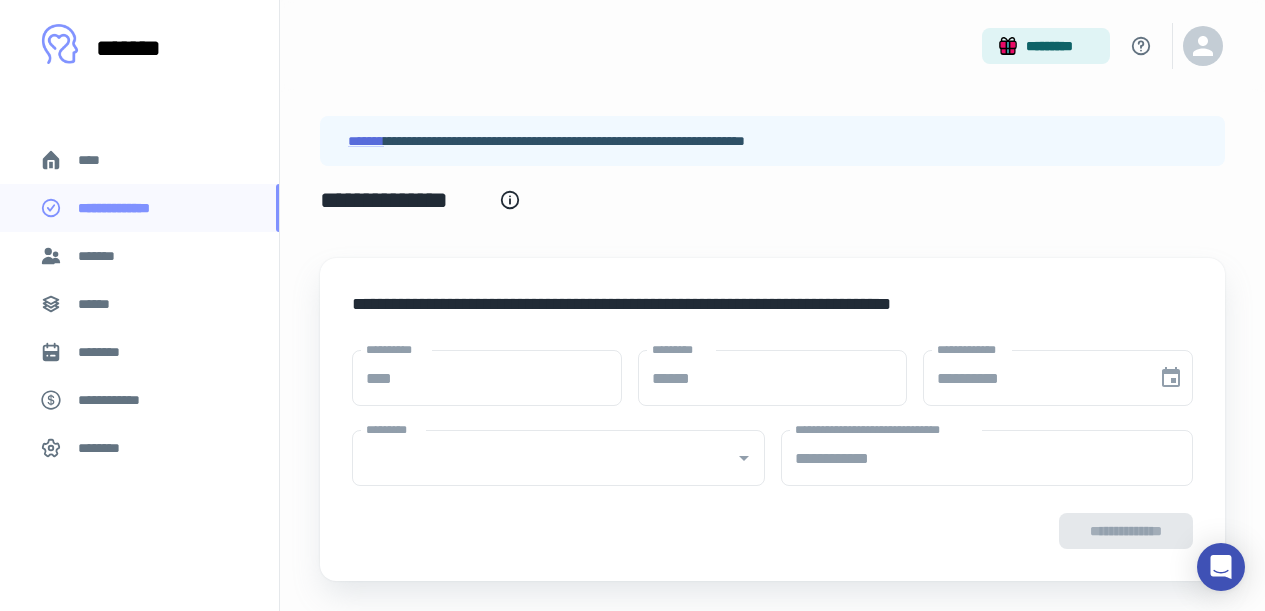type on "**********" 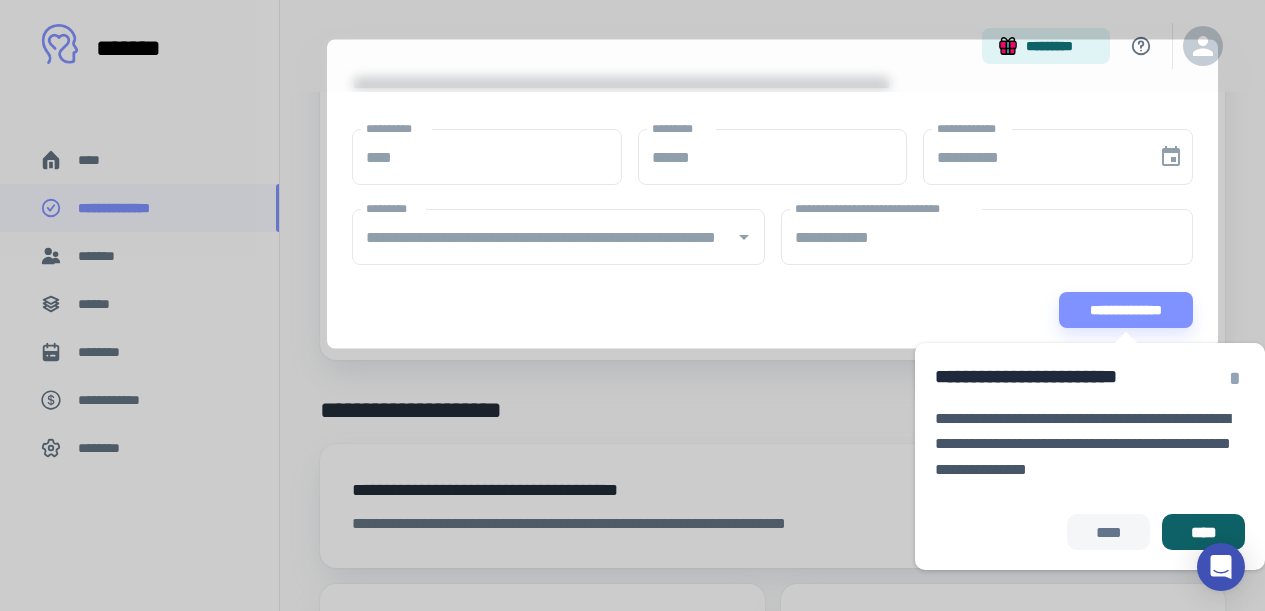 scroll, scrollTop: 225, scrollLeft: 0, axis: vertical 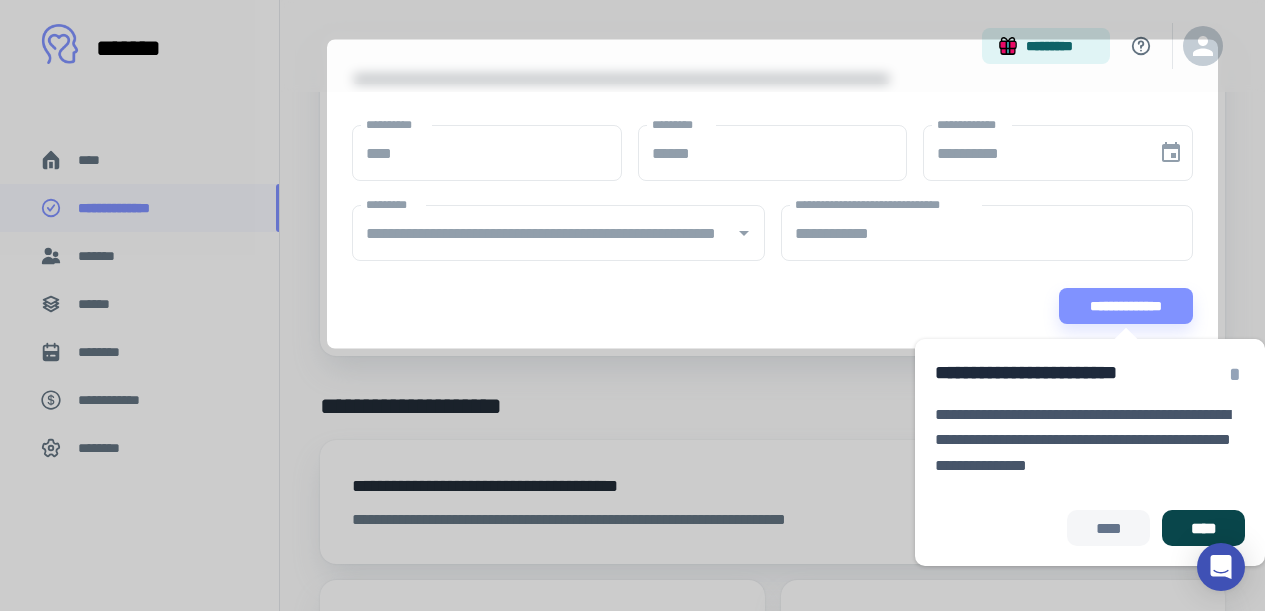 click on "****" at bounding box center (1203, 528) 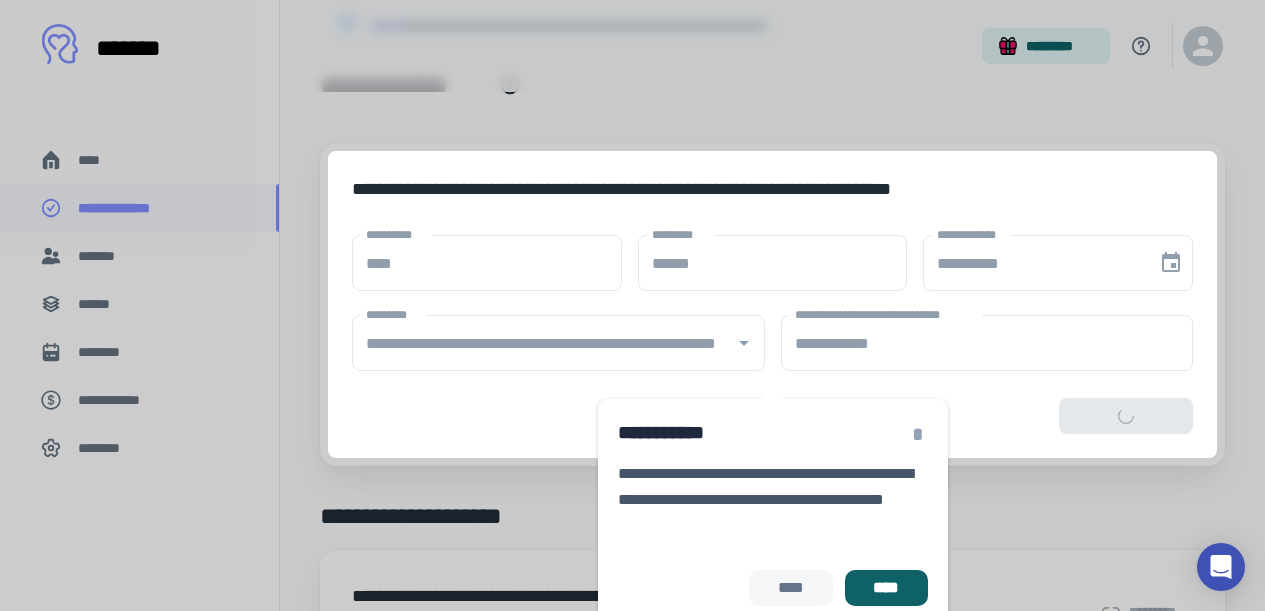 scroll, scrollTop: 114, scrollLeft: 0, axis: vertical 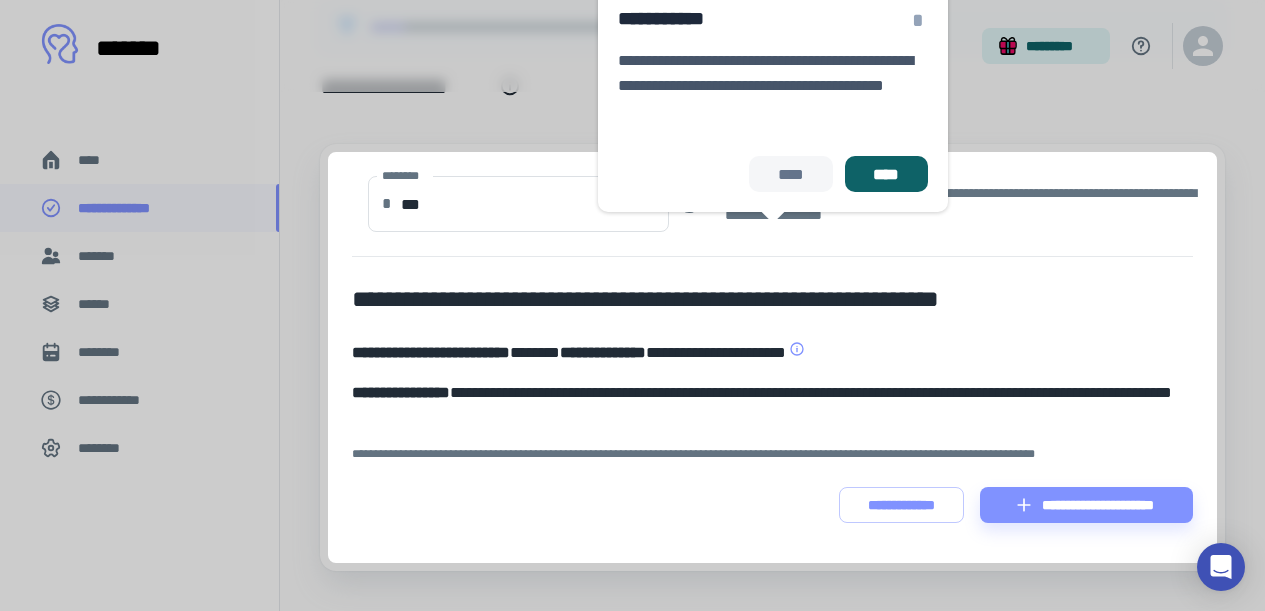 click on "[FIRST] [LAST] [ADDRESS] [CITY], [STATE] [ZIP] [PHONE] [EMAIL] [CREDIT_CARD] [EXP_DATE] [CVV] [BIRTH_DATE] [AGE] [PASSPORT_NUMBER] [DRIVER_LICENSE] [SOCIAL_SECURITY_NUMBER]" at bounding box center (772, 357) 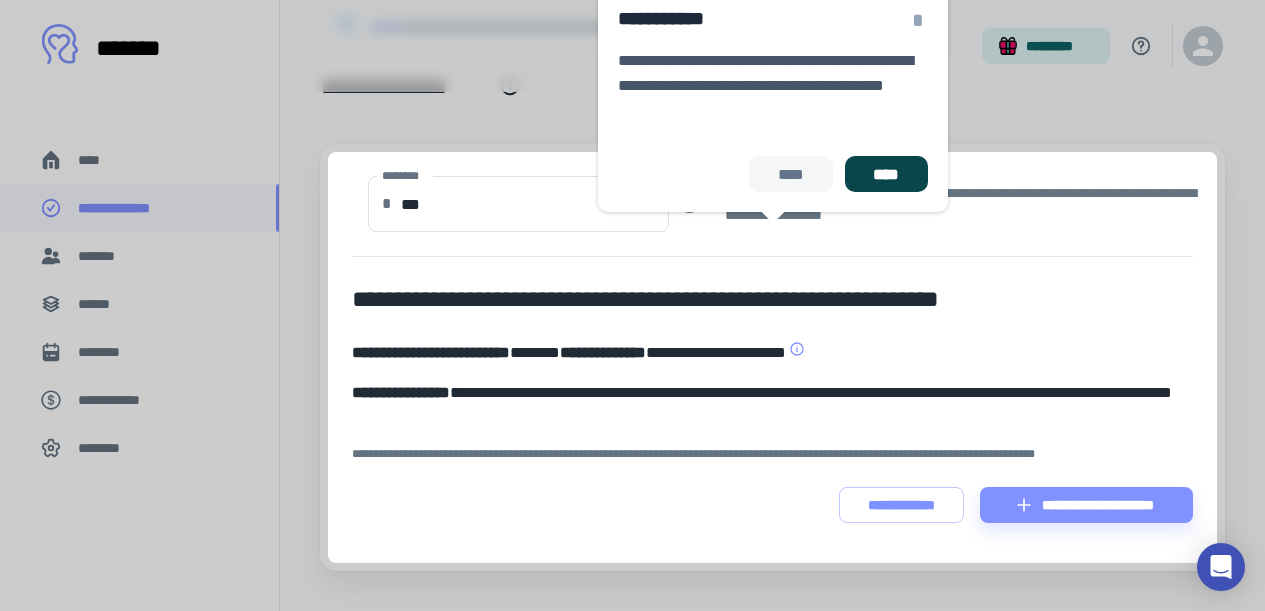 click on "****" at bounding box center (886, 174) 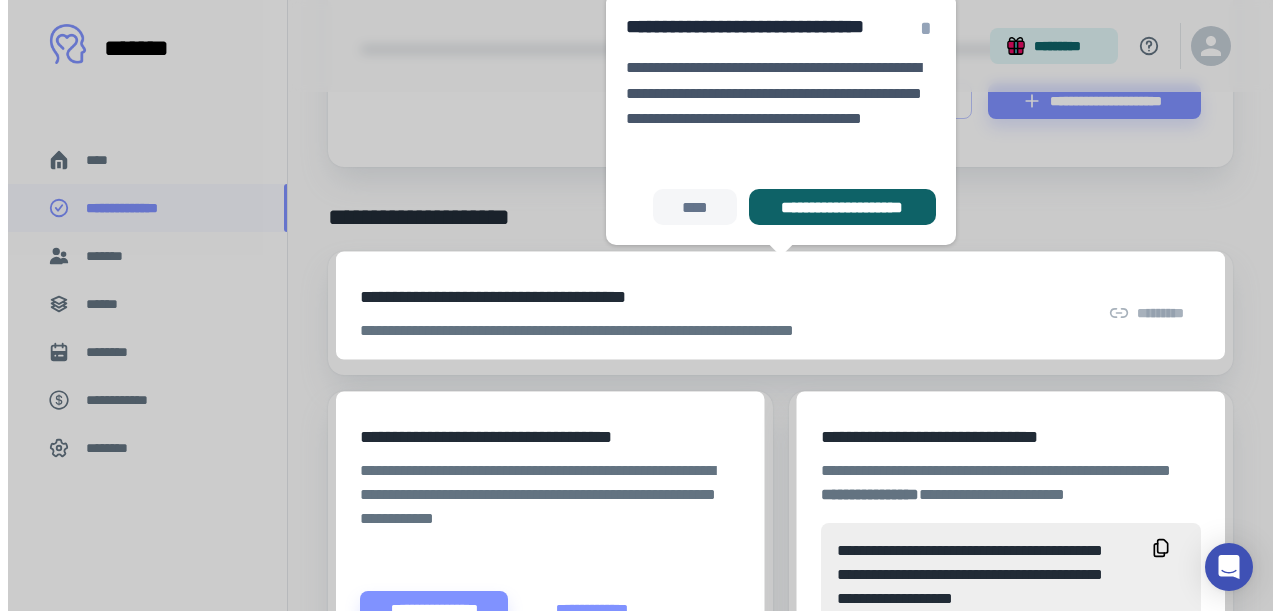 scroll, scrollTop: 525, scrollLeft: 0, axis: vertical 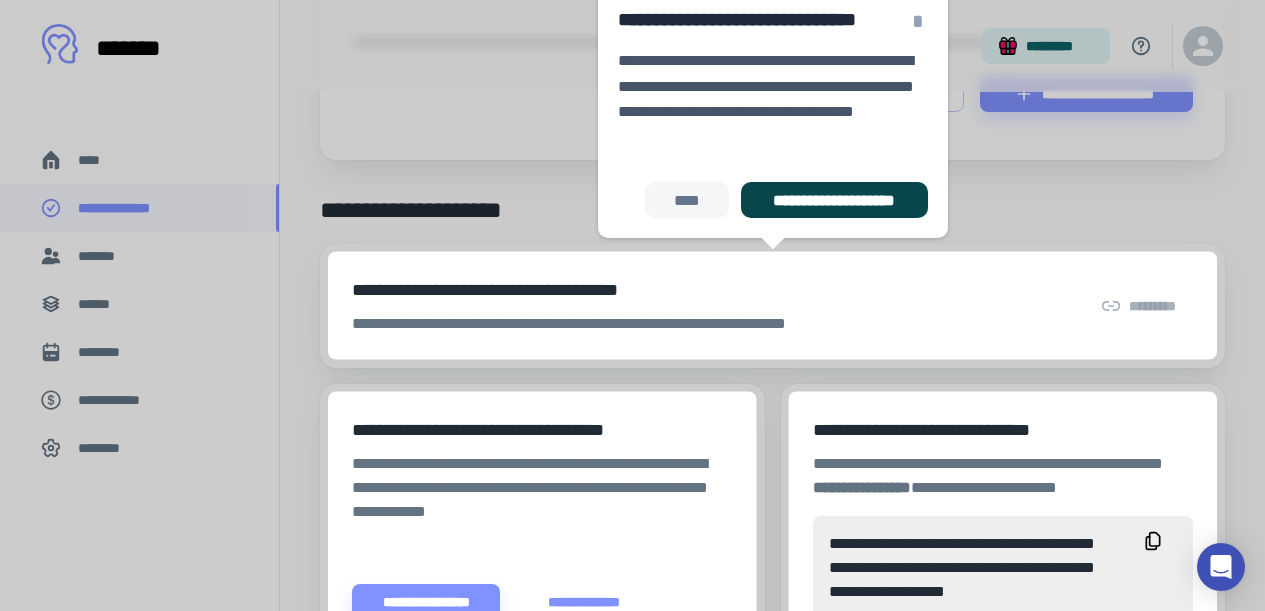 click on "**********" at bounding box center (834, 200) 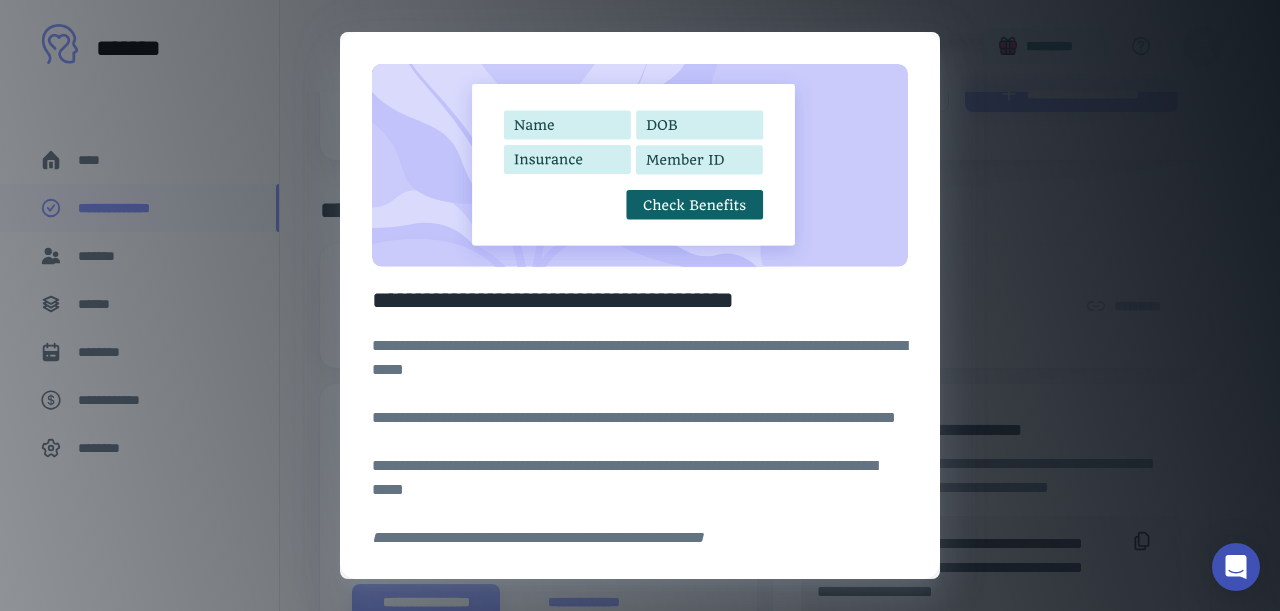 click on "**********" at bounding box center [640, 454] 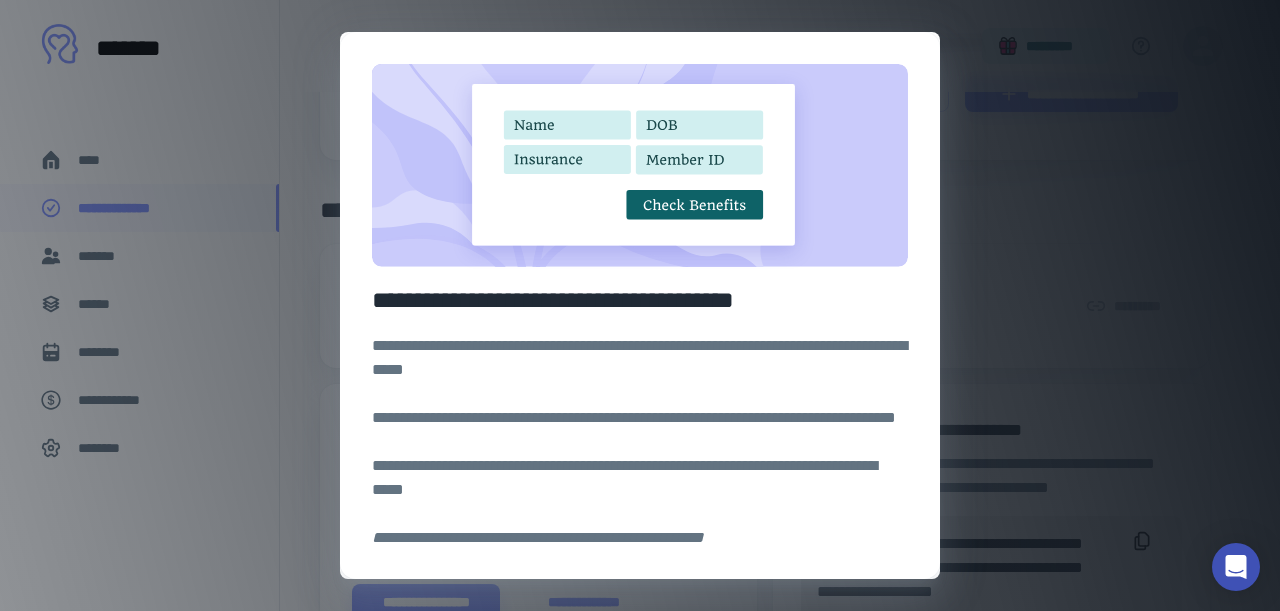 click at bounding box center [640, 166] 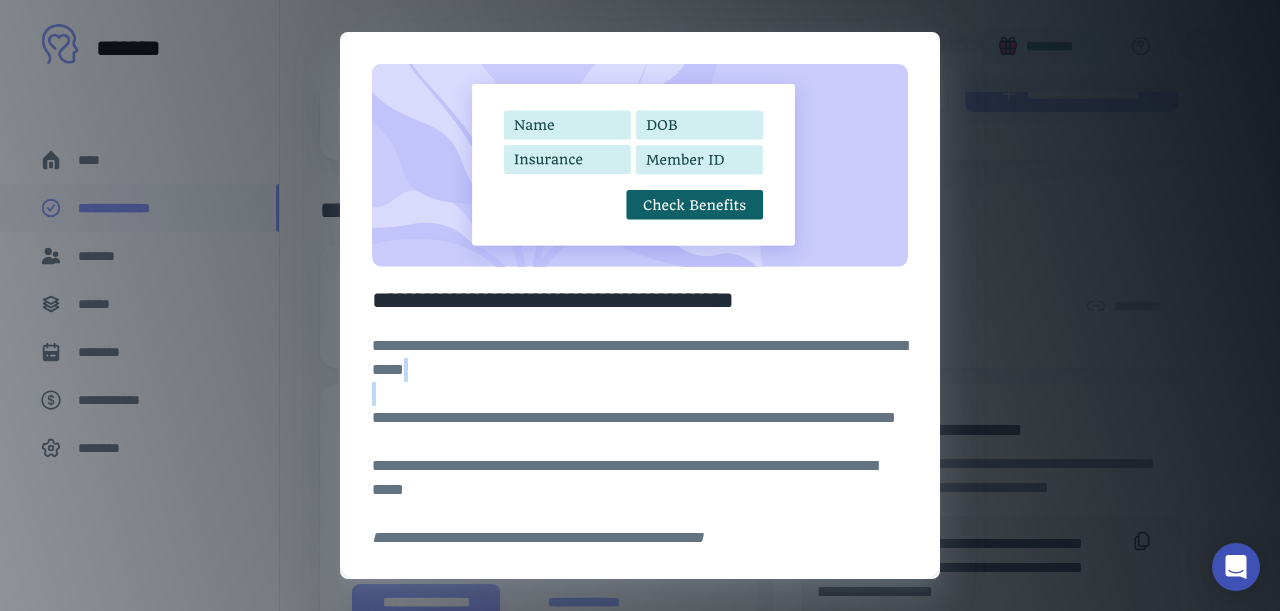 click on "**********" at bounding box center (640, 305) 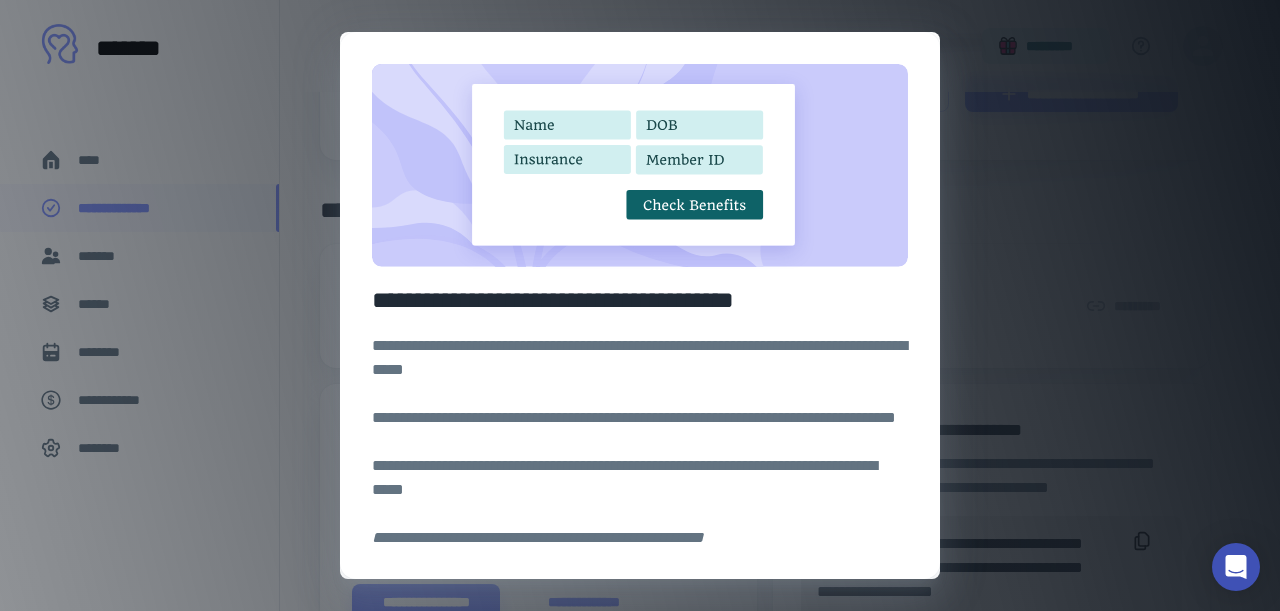 click on "**********" at bounding box center (640, 305) 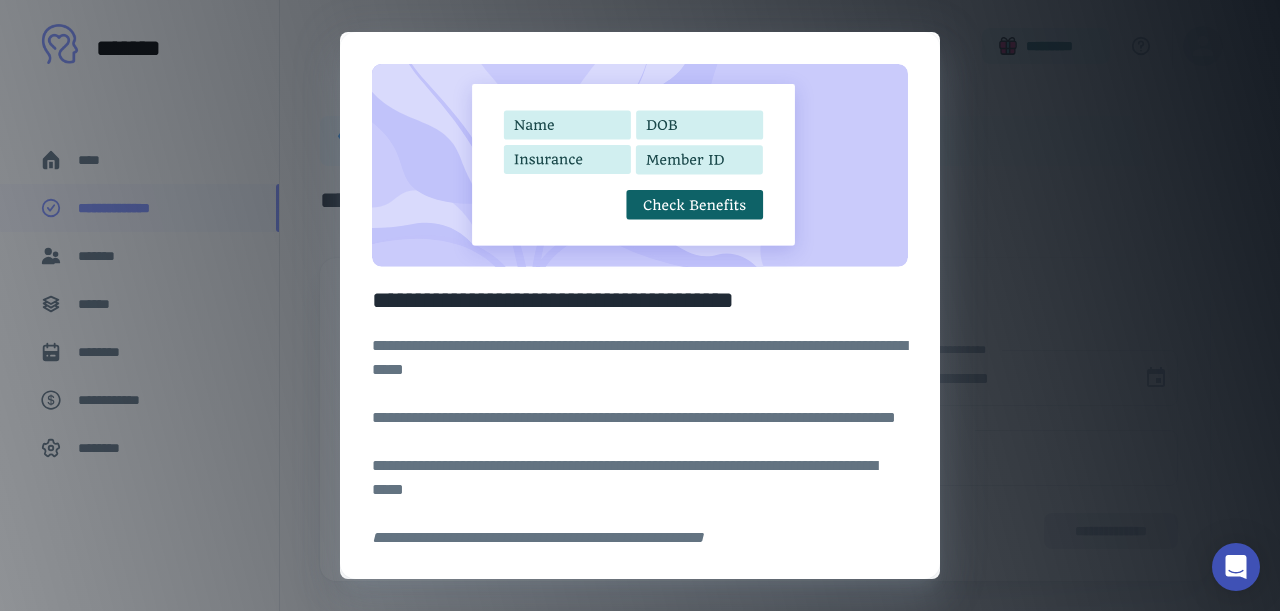 scroll, scrollTop: 525, scrollLeft: 0, axis: vertical 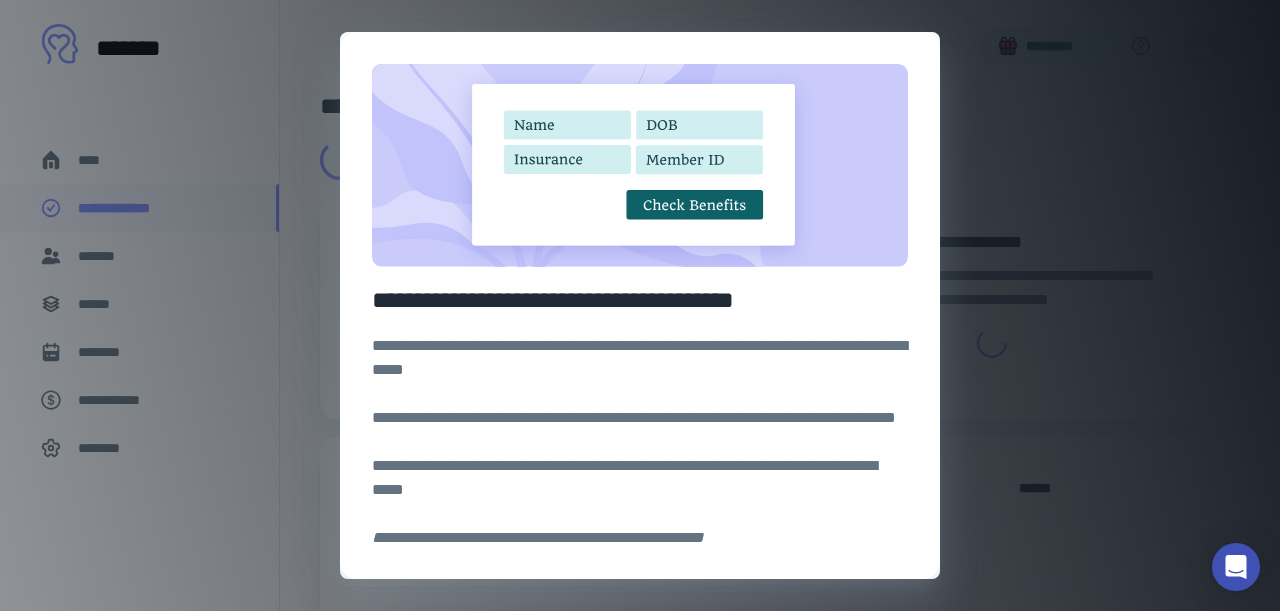 type on "****" 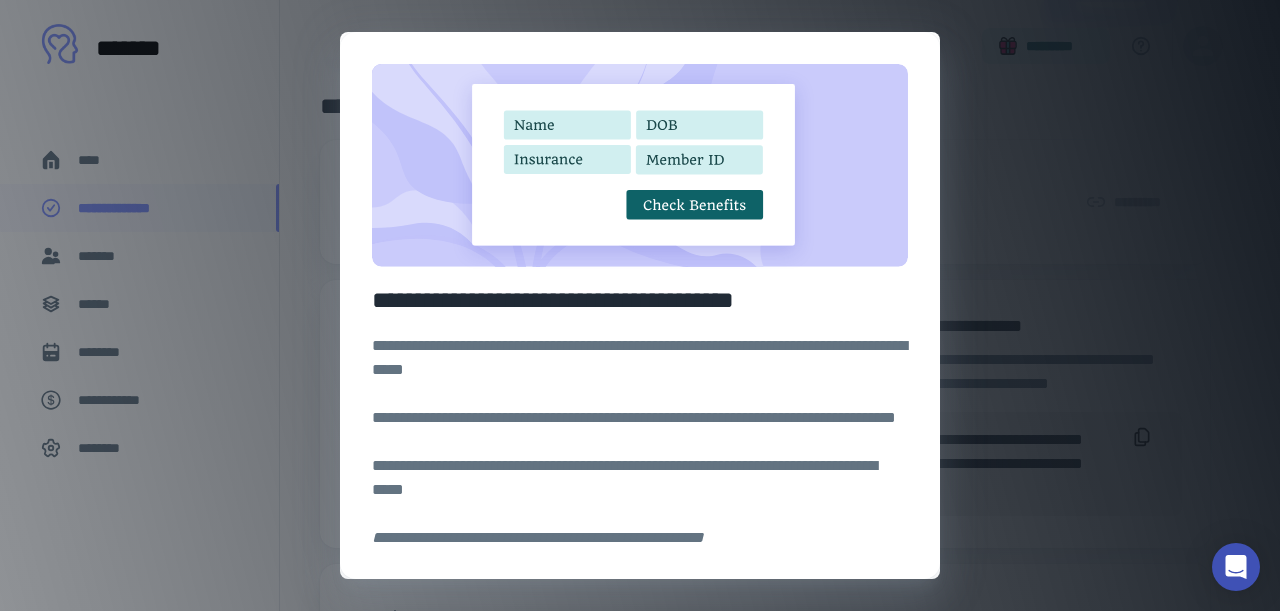click on "**********" at bounding box center (640, 305) 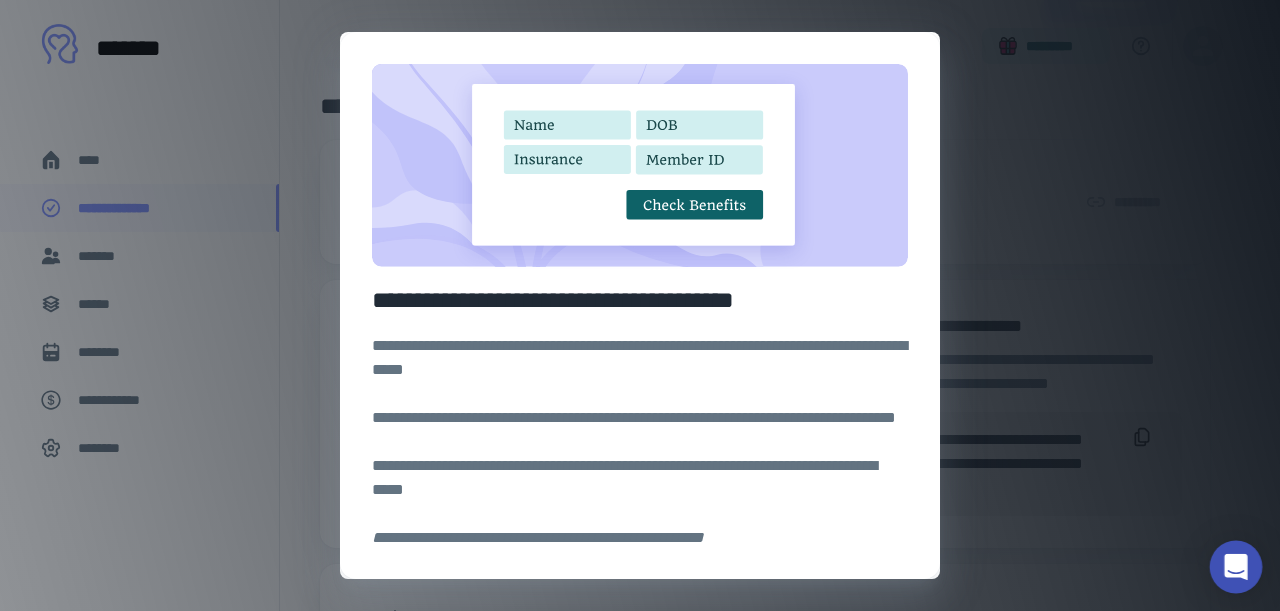 click 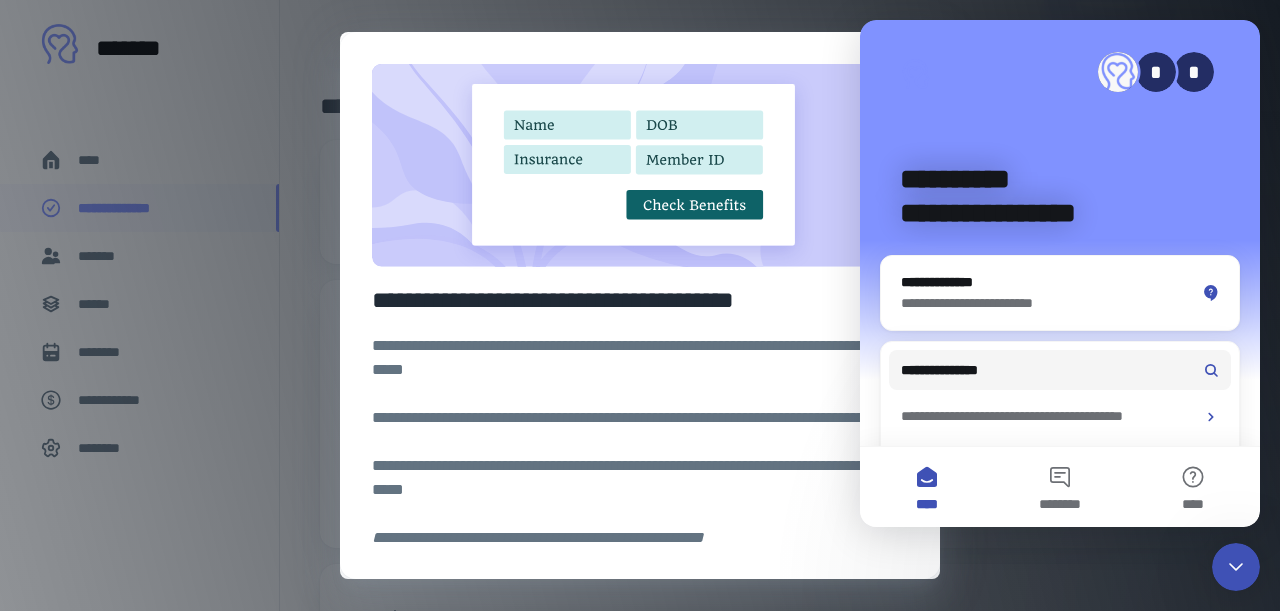 scroll, scrollTop: 0, scrollLeft: 0, axis: both 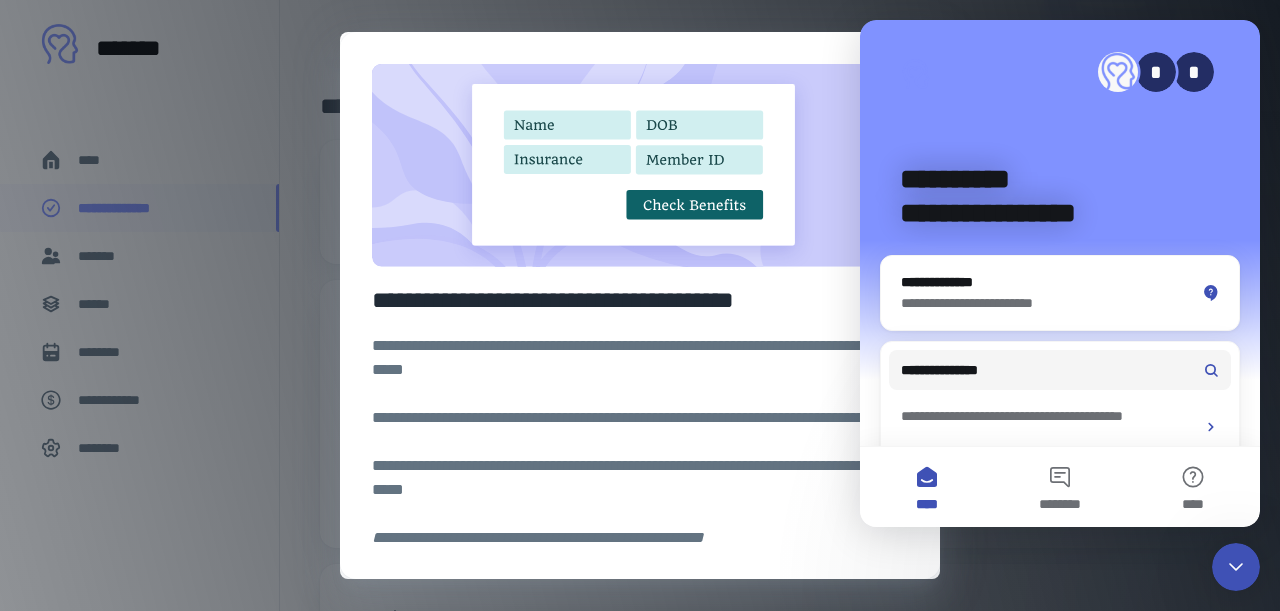 click on "****" at bounding box center [926, 487] 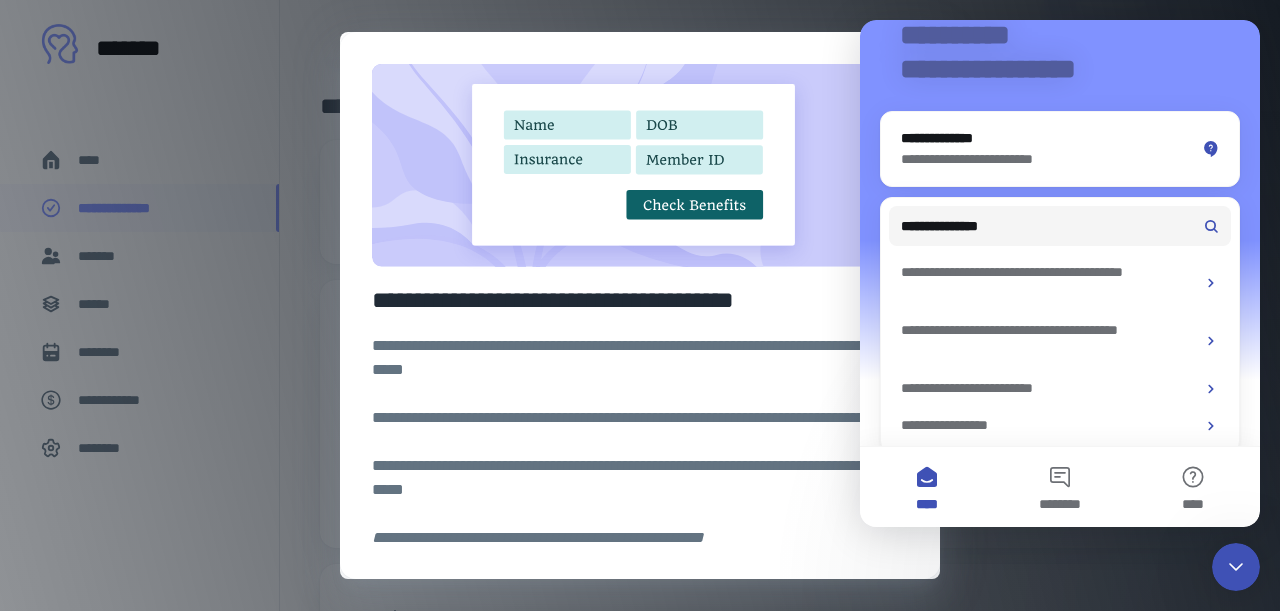 scroll, scrollTop: 161, scrollLeft: 0, axis: vertical 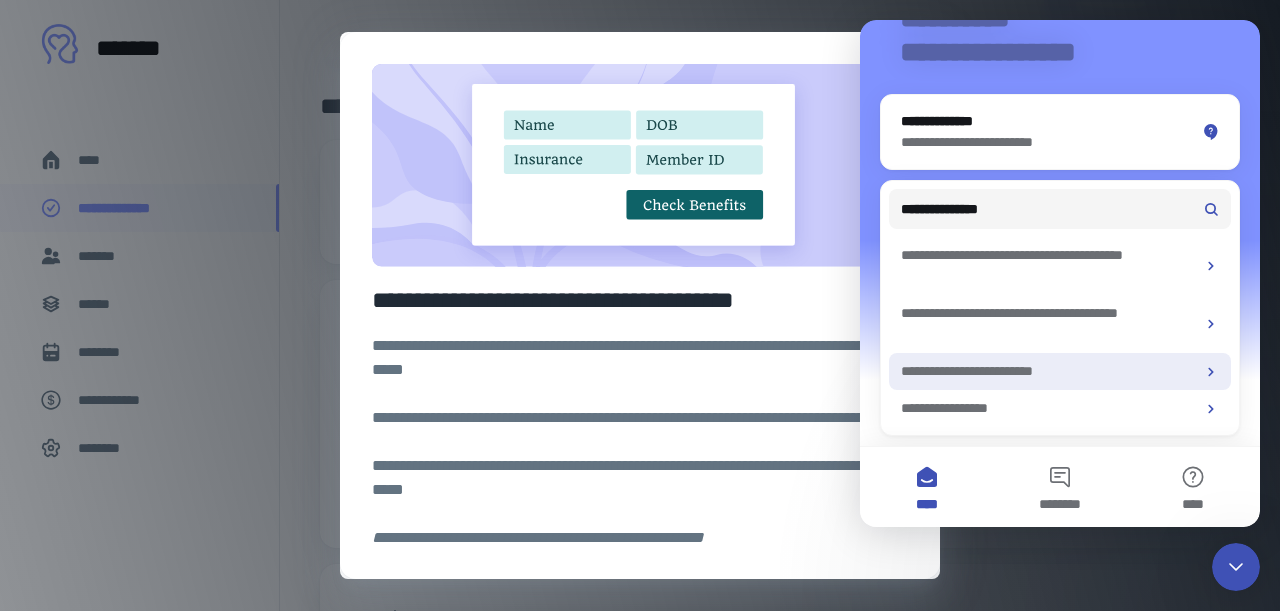 click 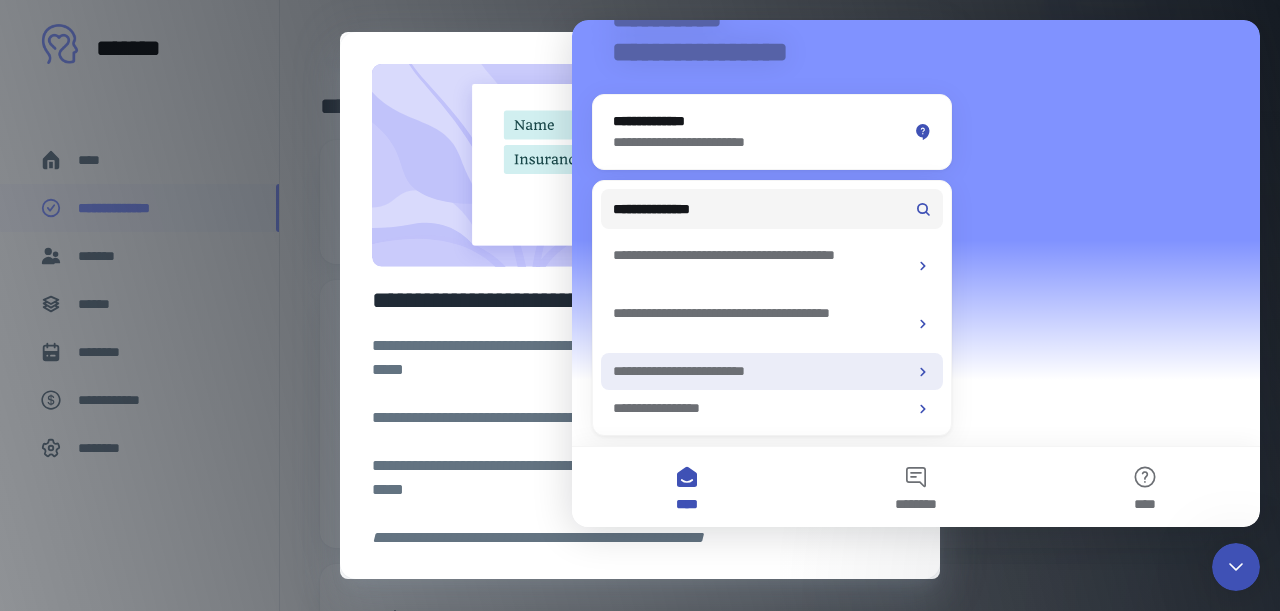 scroll, scrollTop: 119, scrollLeft: 0, axis: vertical 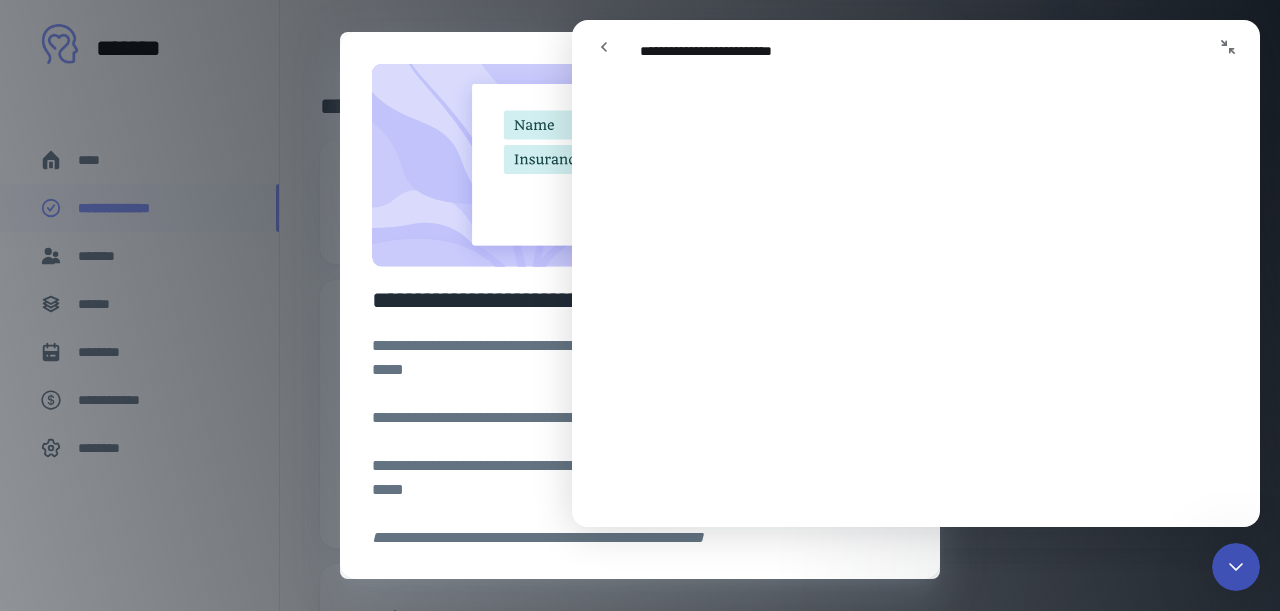 click 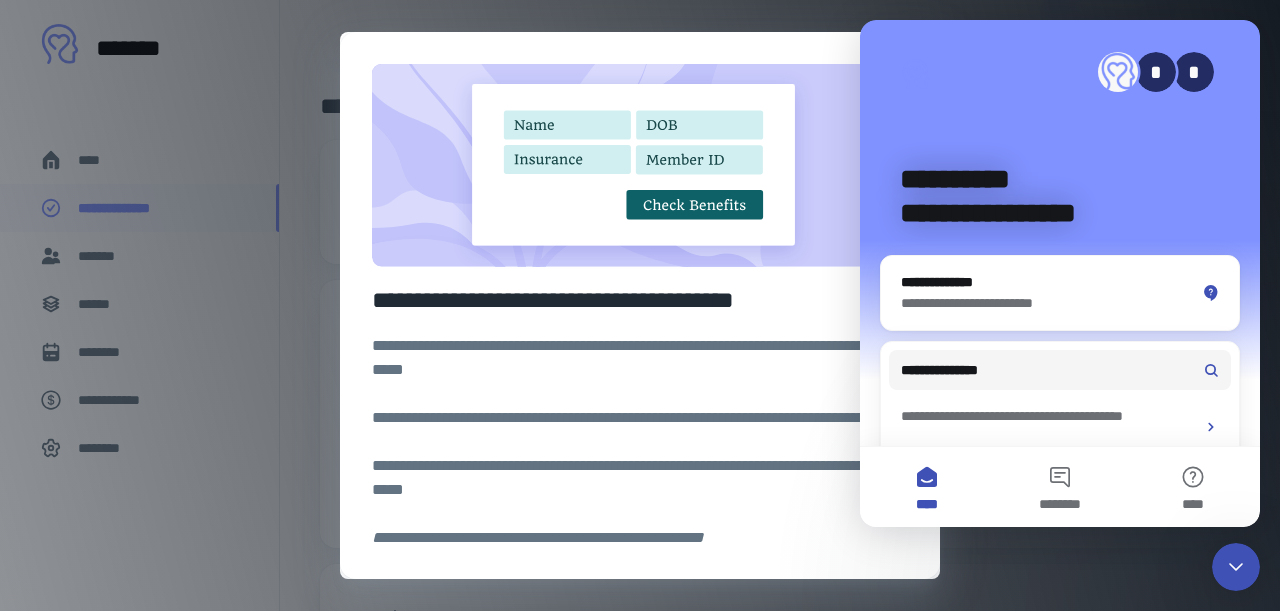 click on "**********" at bounding box center [640, 305] 